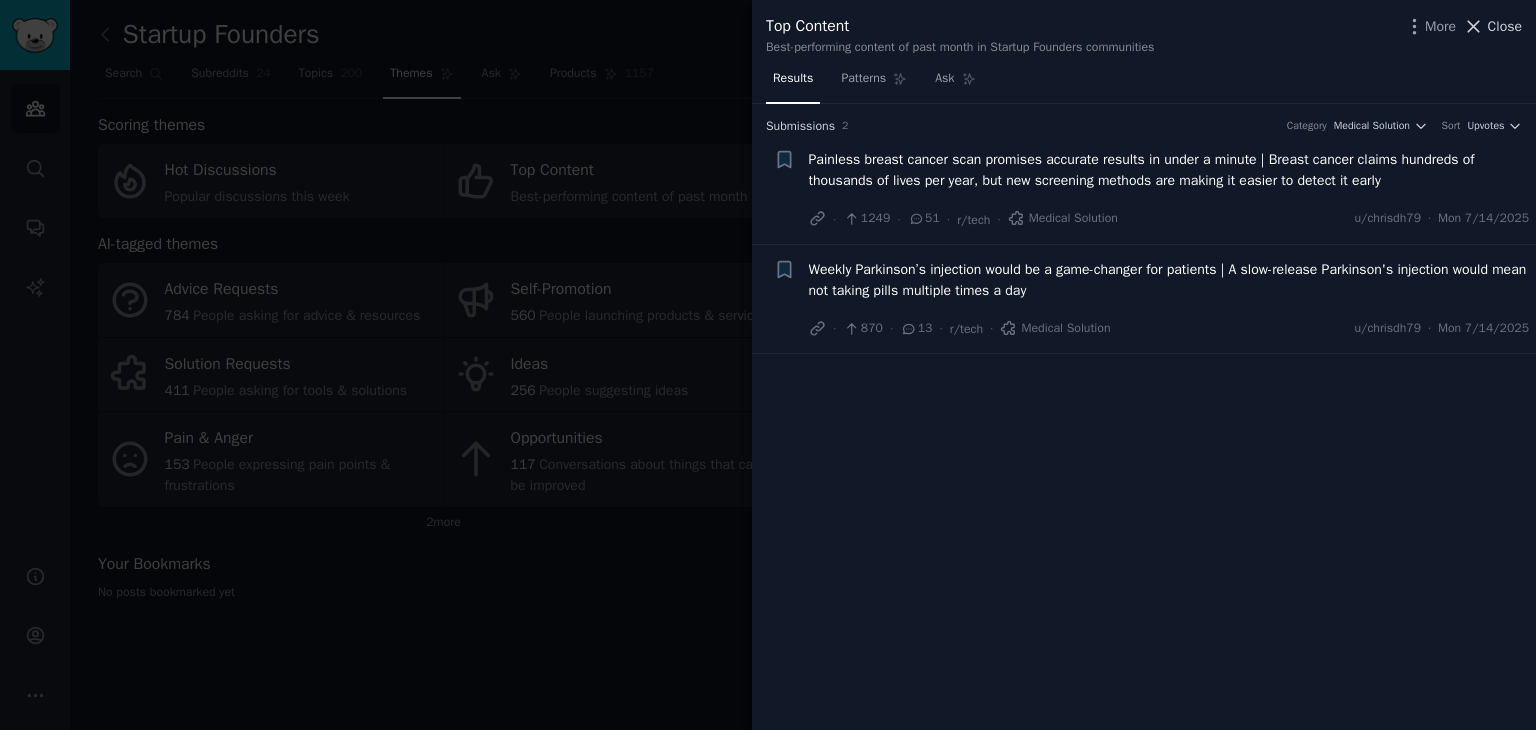 scroll, scrollTop: 0, scrollLeft: 0, axis: both 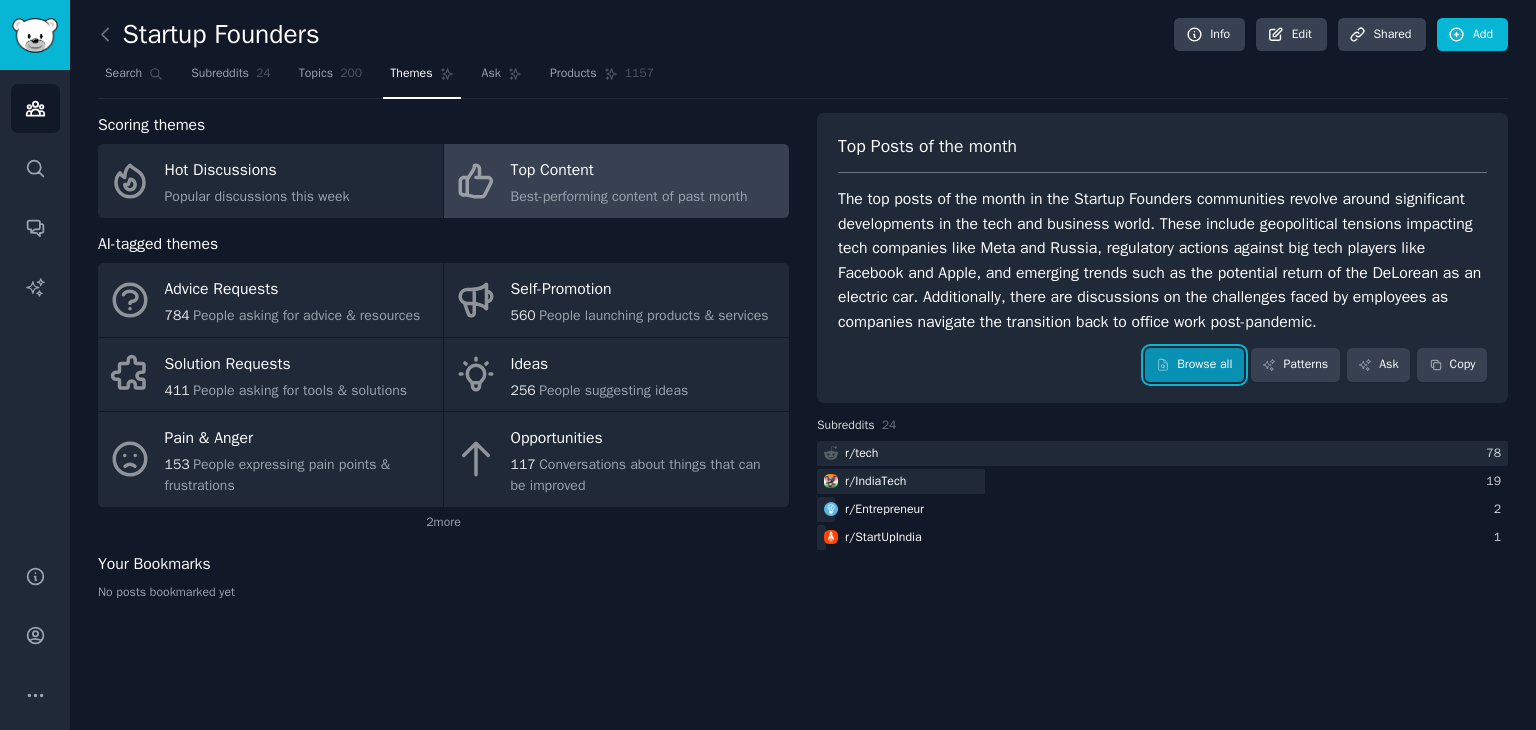 click 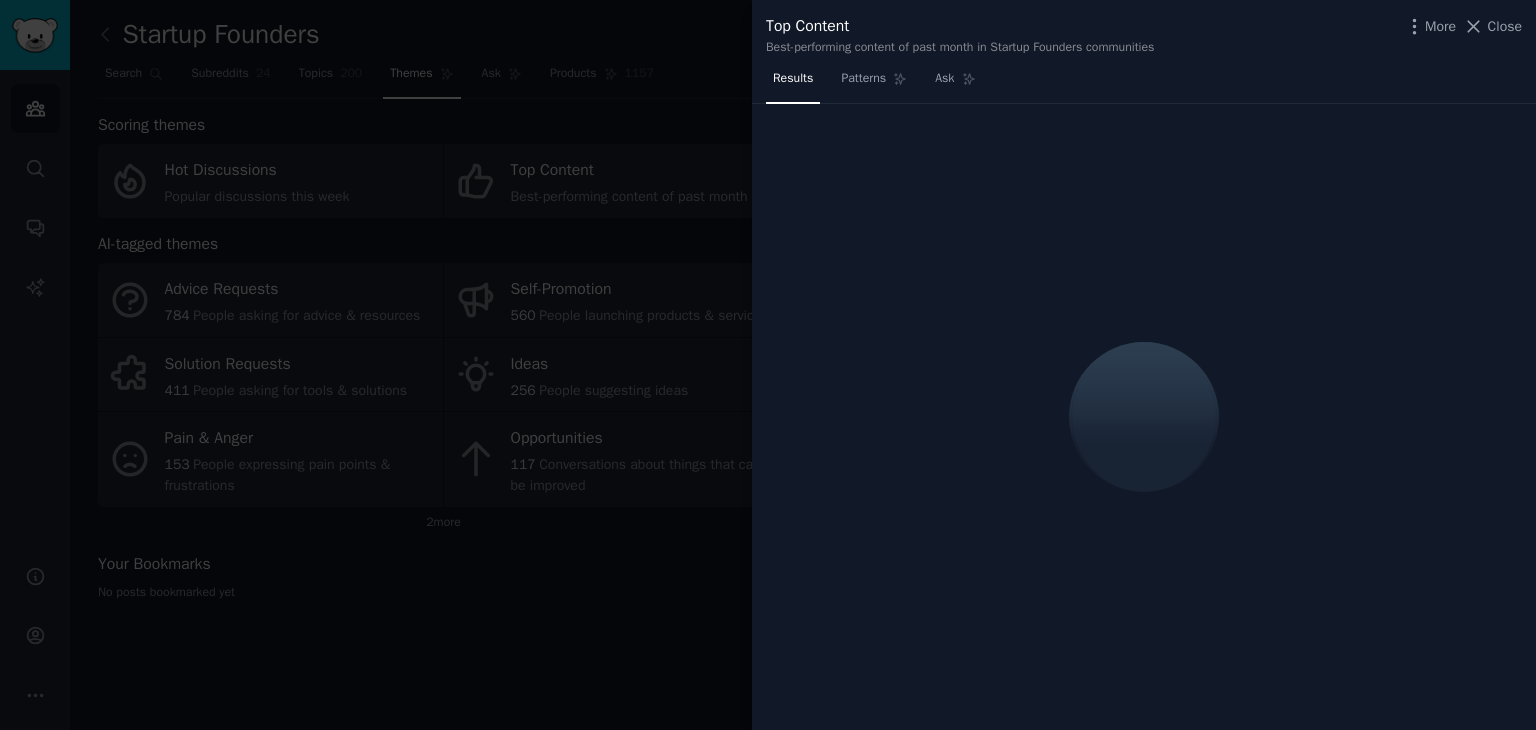 click at bounding box center (768, 365) 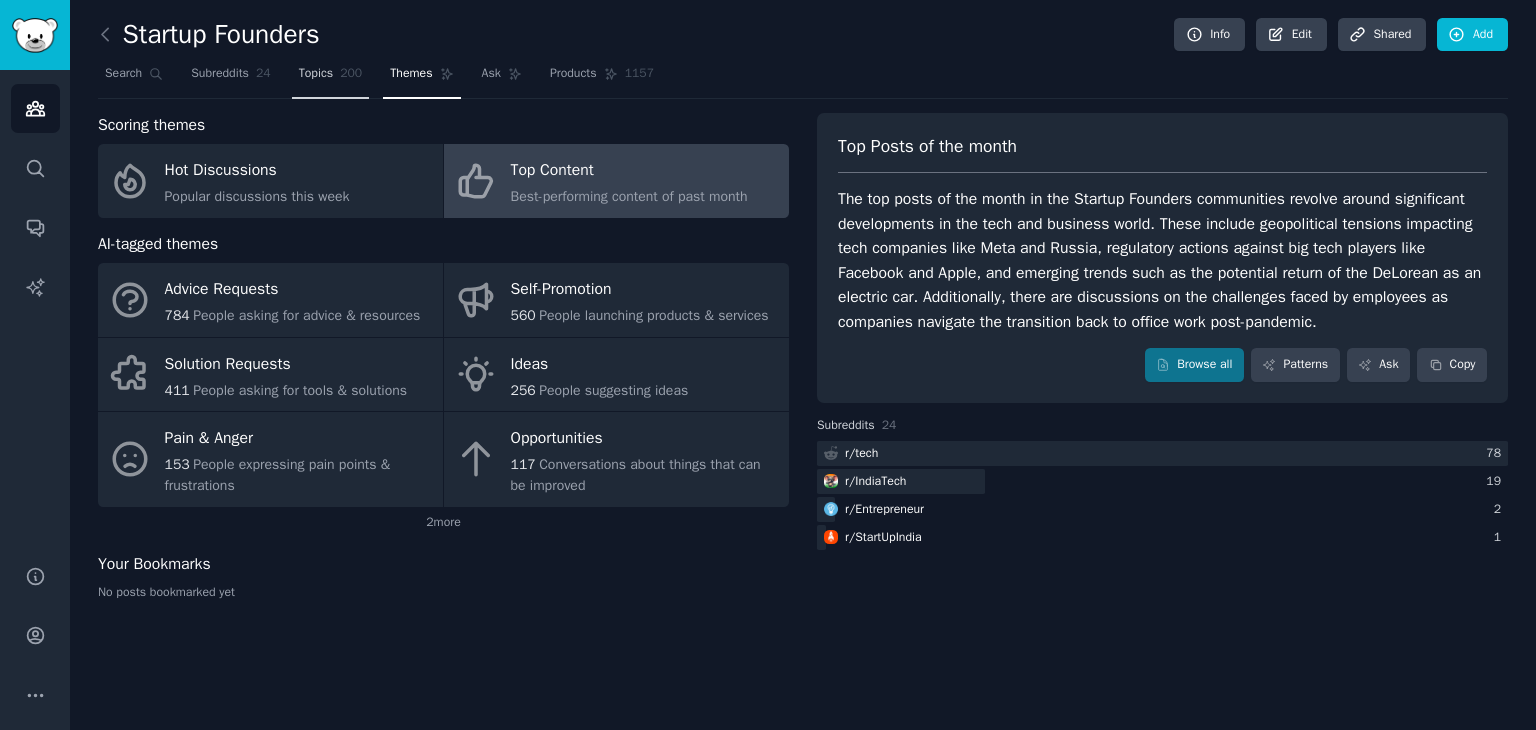 click on "Topics" at bounding box center [316, 74] 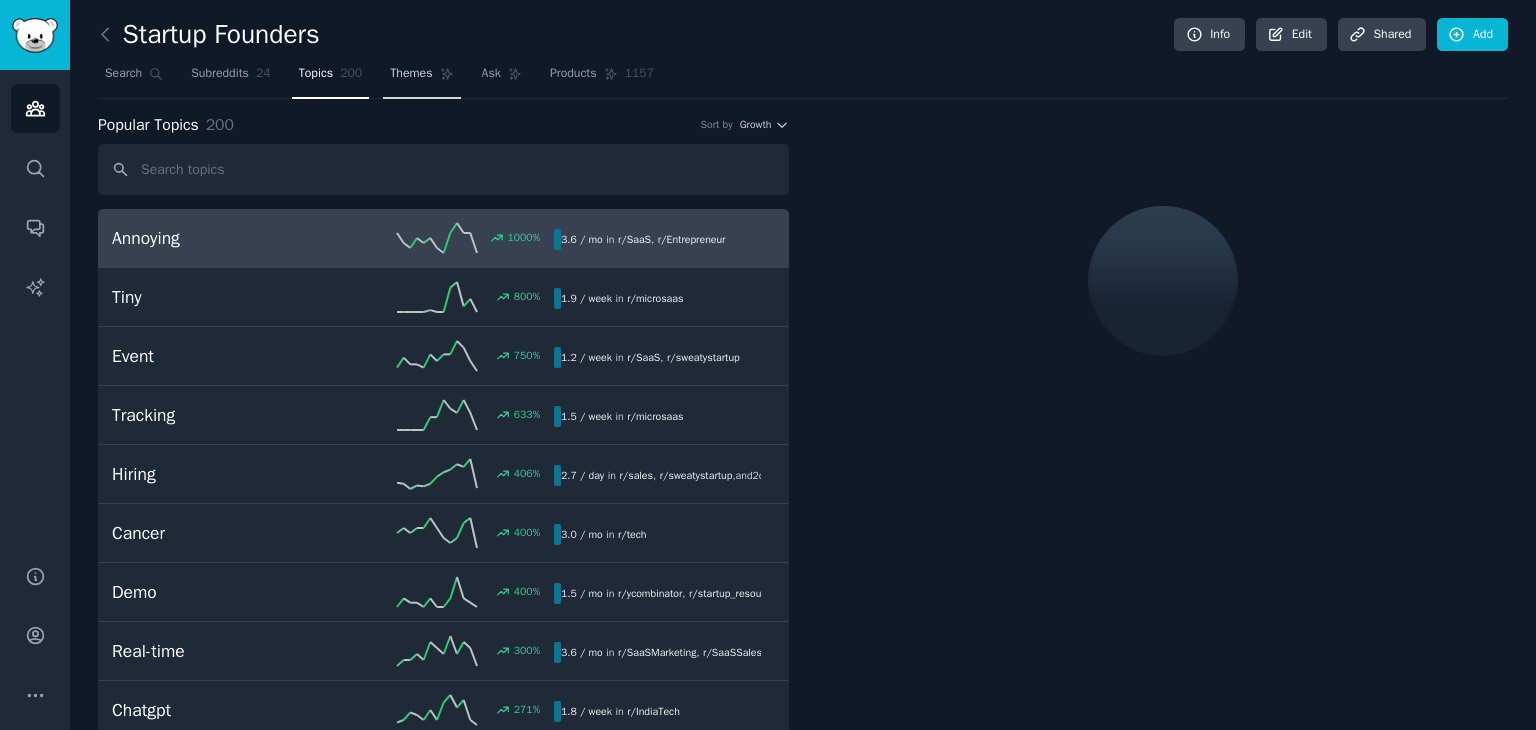 click on "Themes" at bounding box center (421, 78) 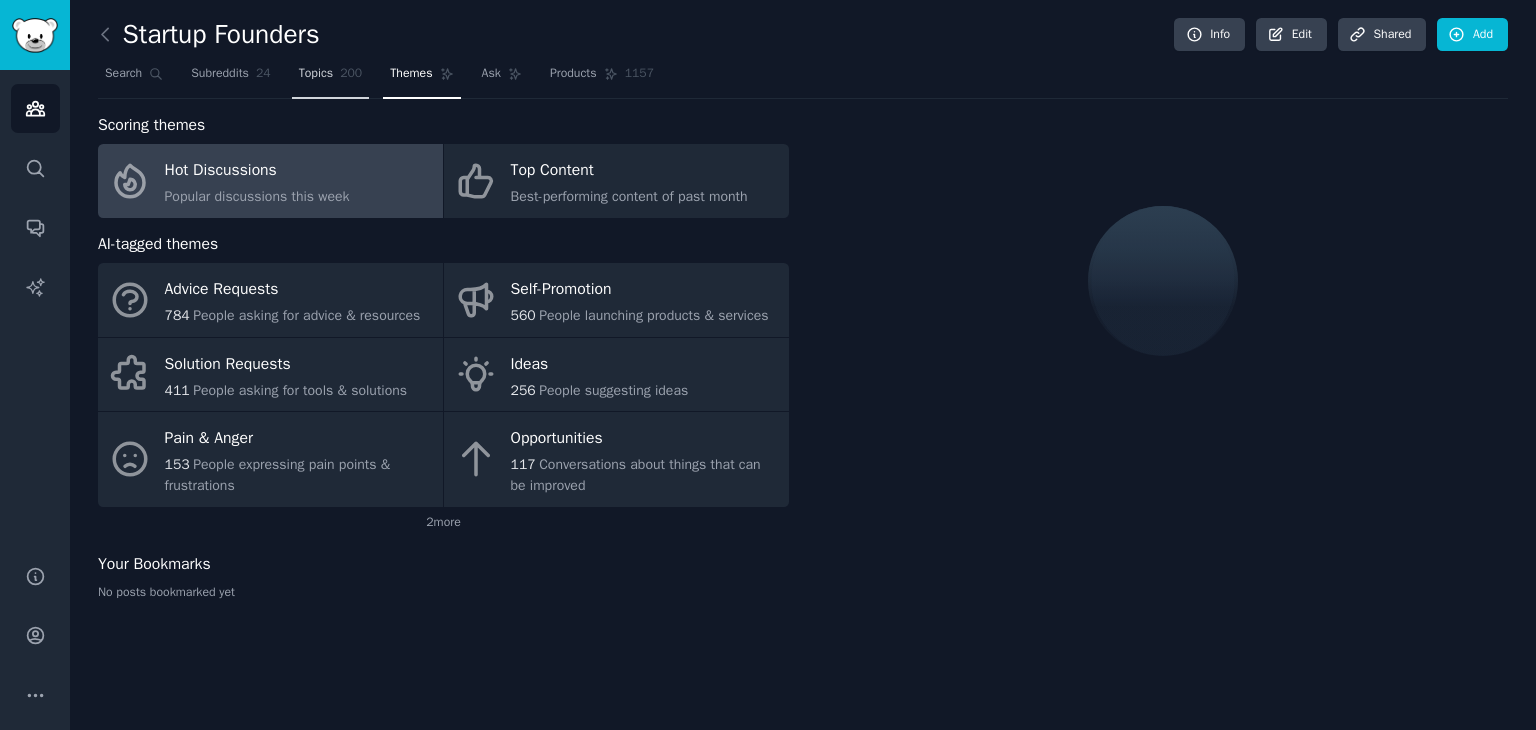 click on "200" 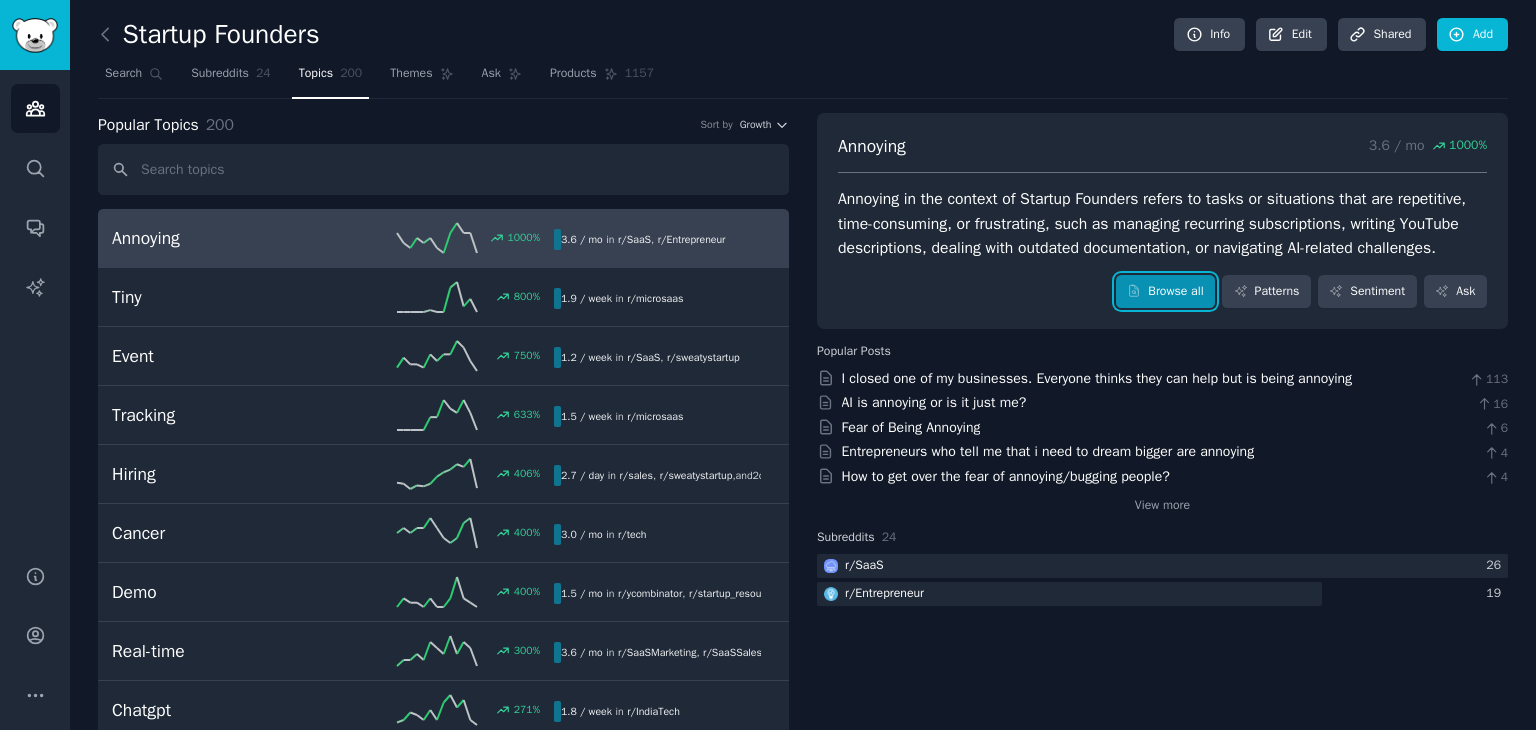 click 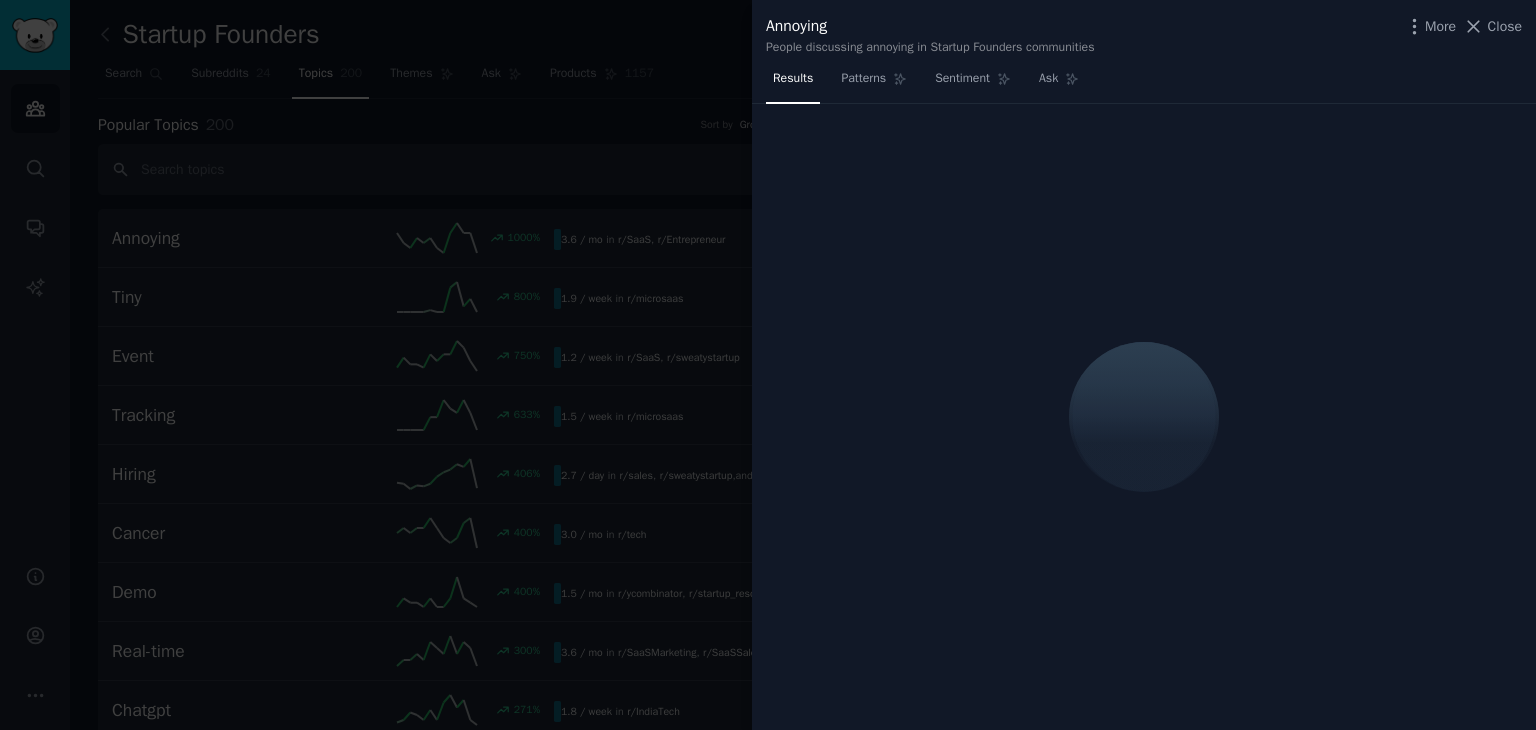 click at bounding box center [768, 365] 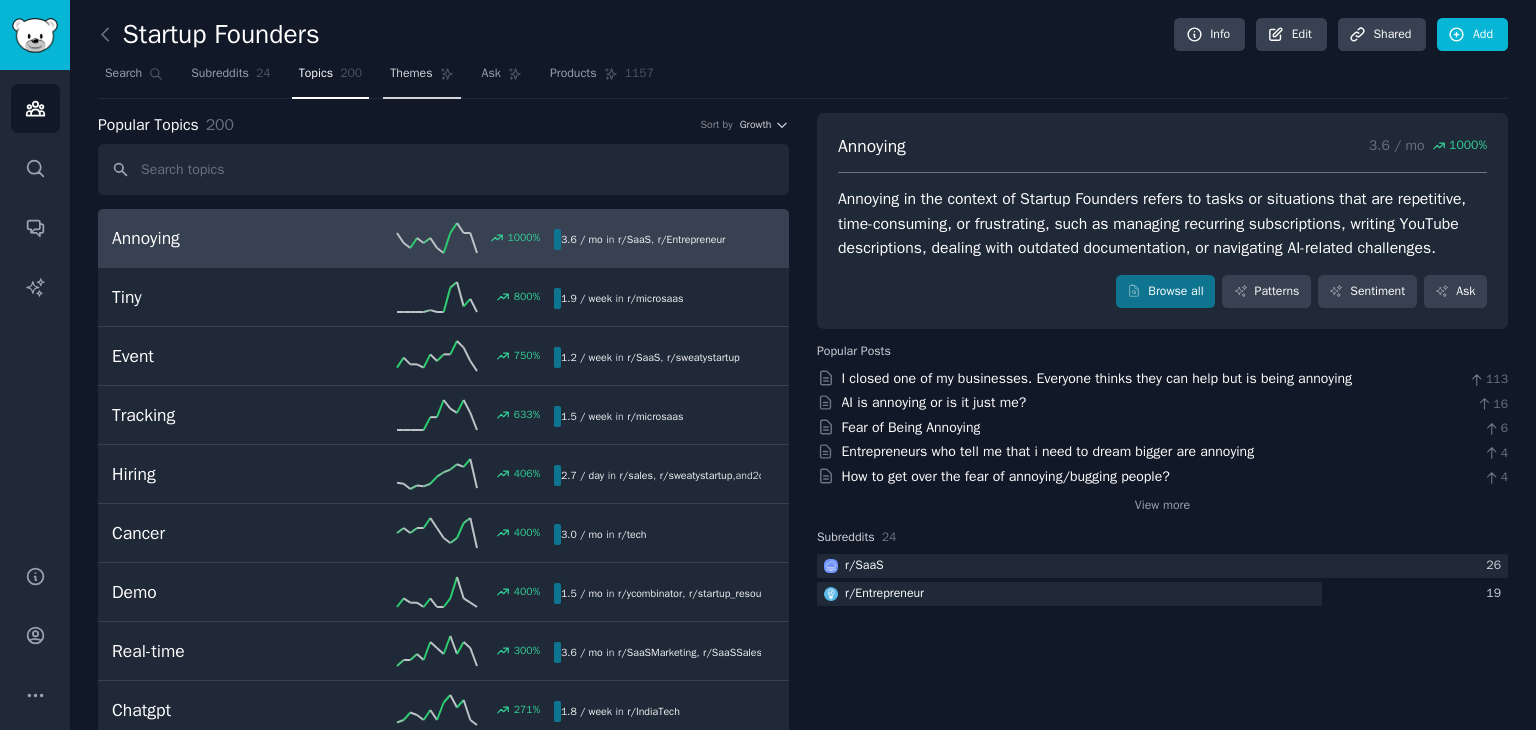 click on "Themes" at bounding box center (421, 78) 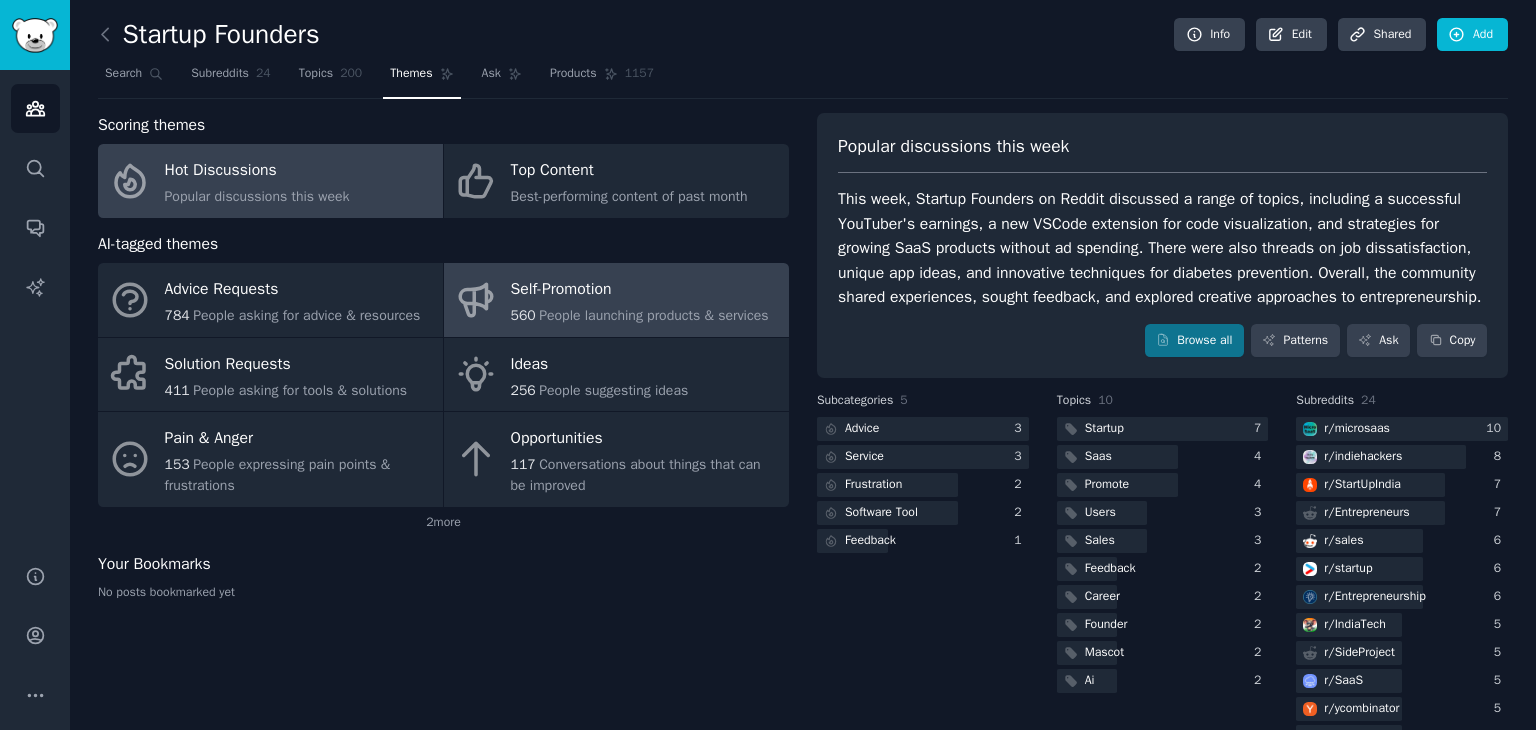 click on "Self-Promotion" at bounding box center [640, 290] 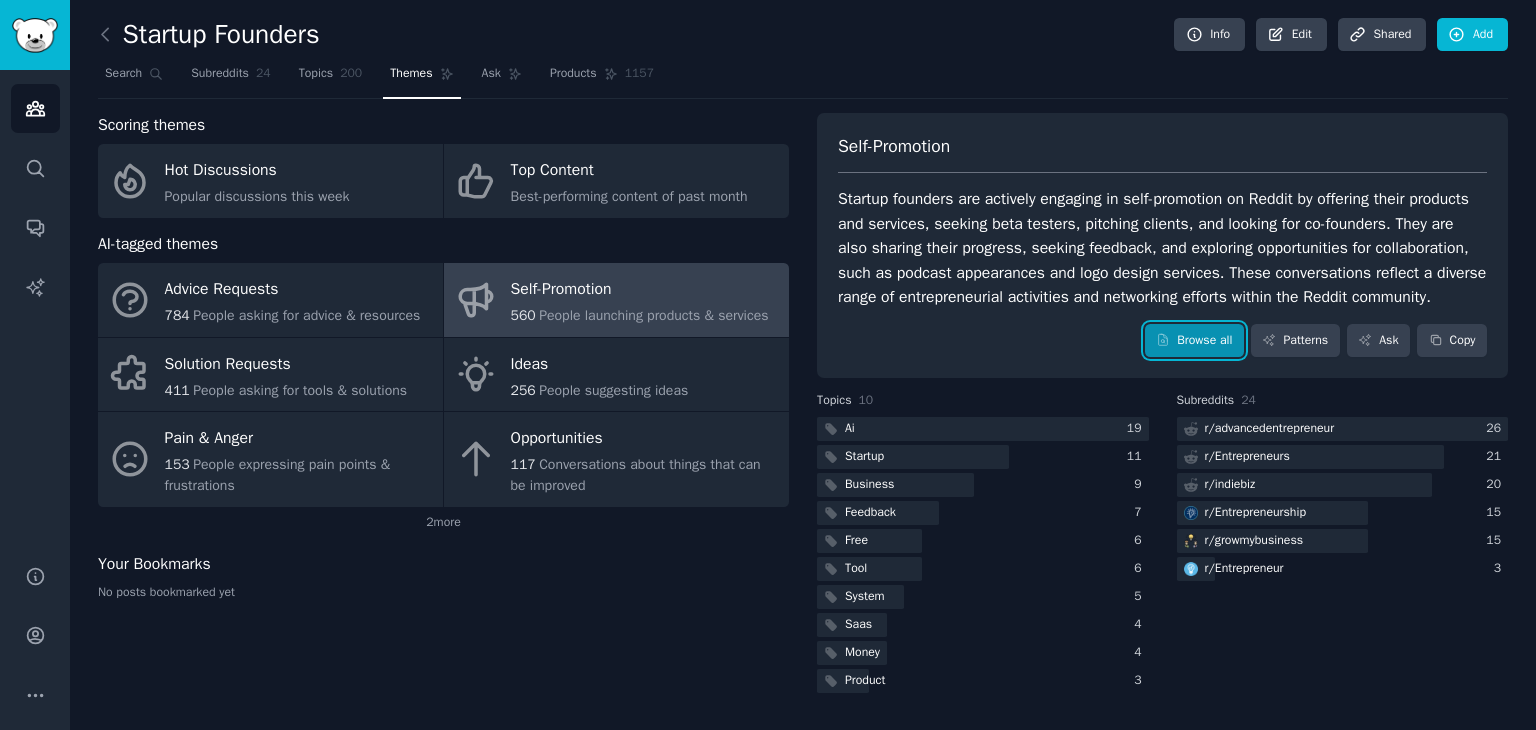 click on "Browse all" at bounding box center (1194, 341) 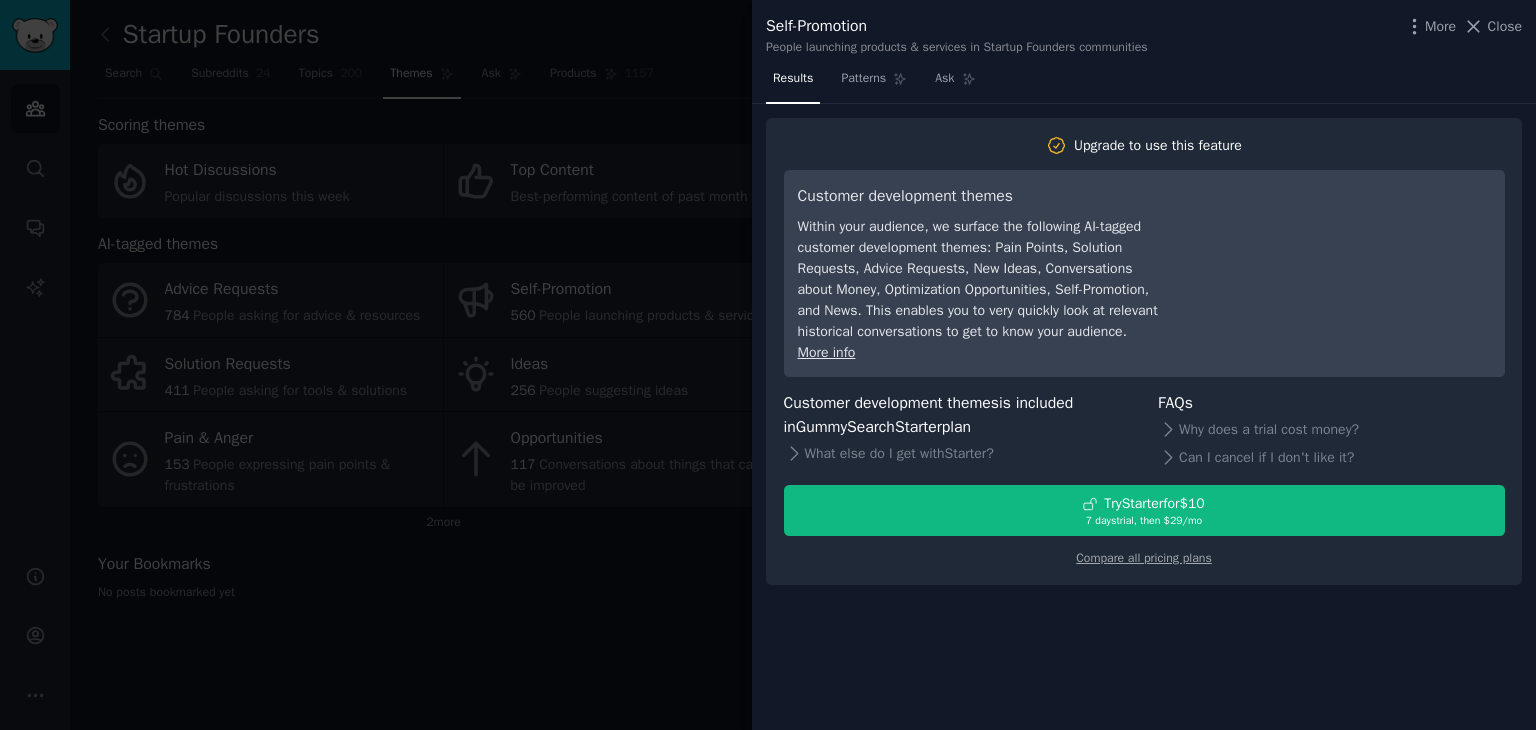 click at bounding box center [768, 365] 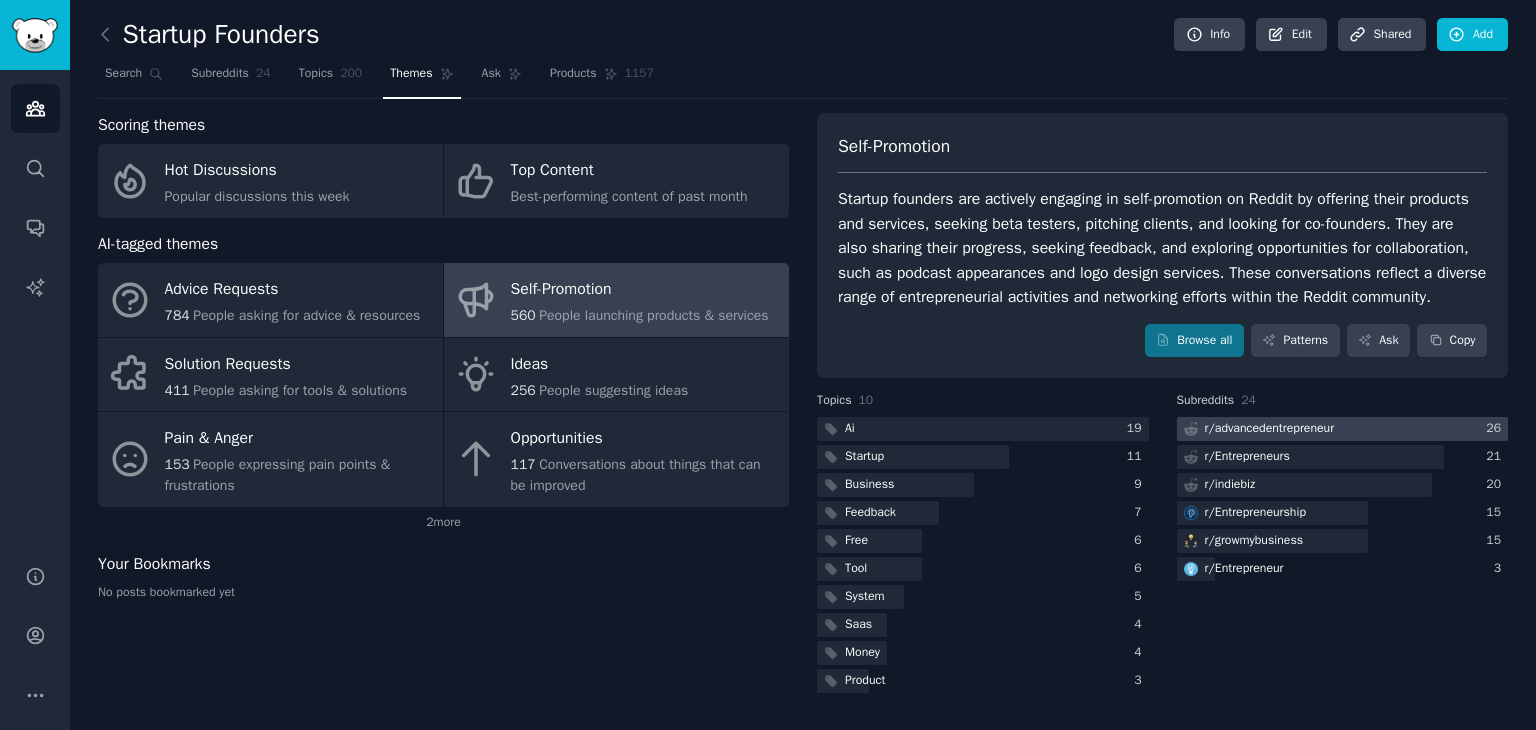 click on "r/ advancedentrepreneur" at bounding box center [1270, 429] 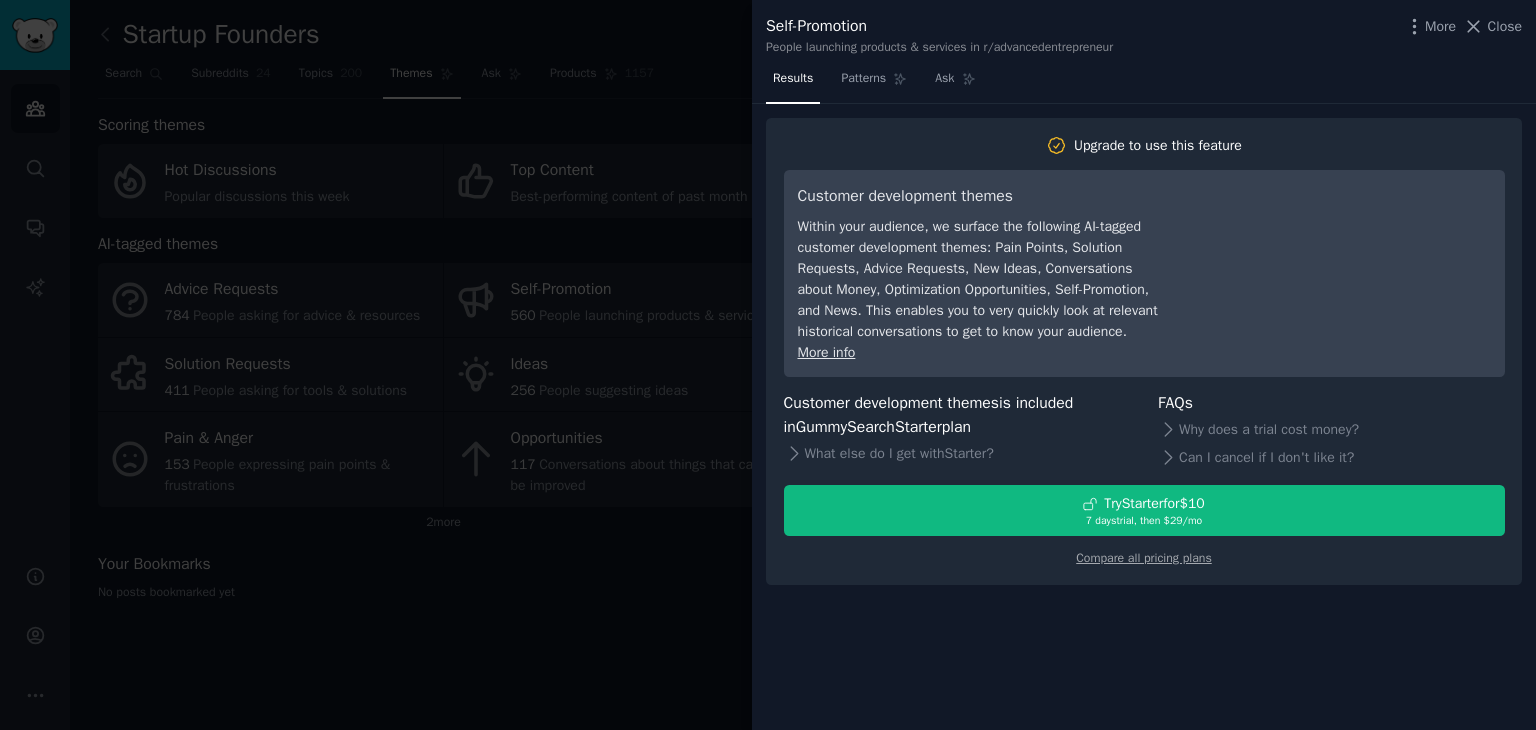 click at bounding box center (768, 365) 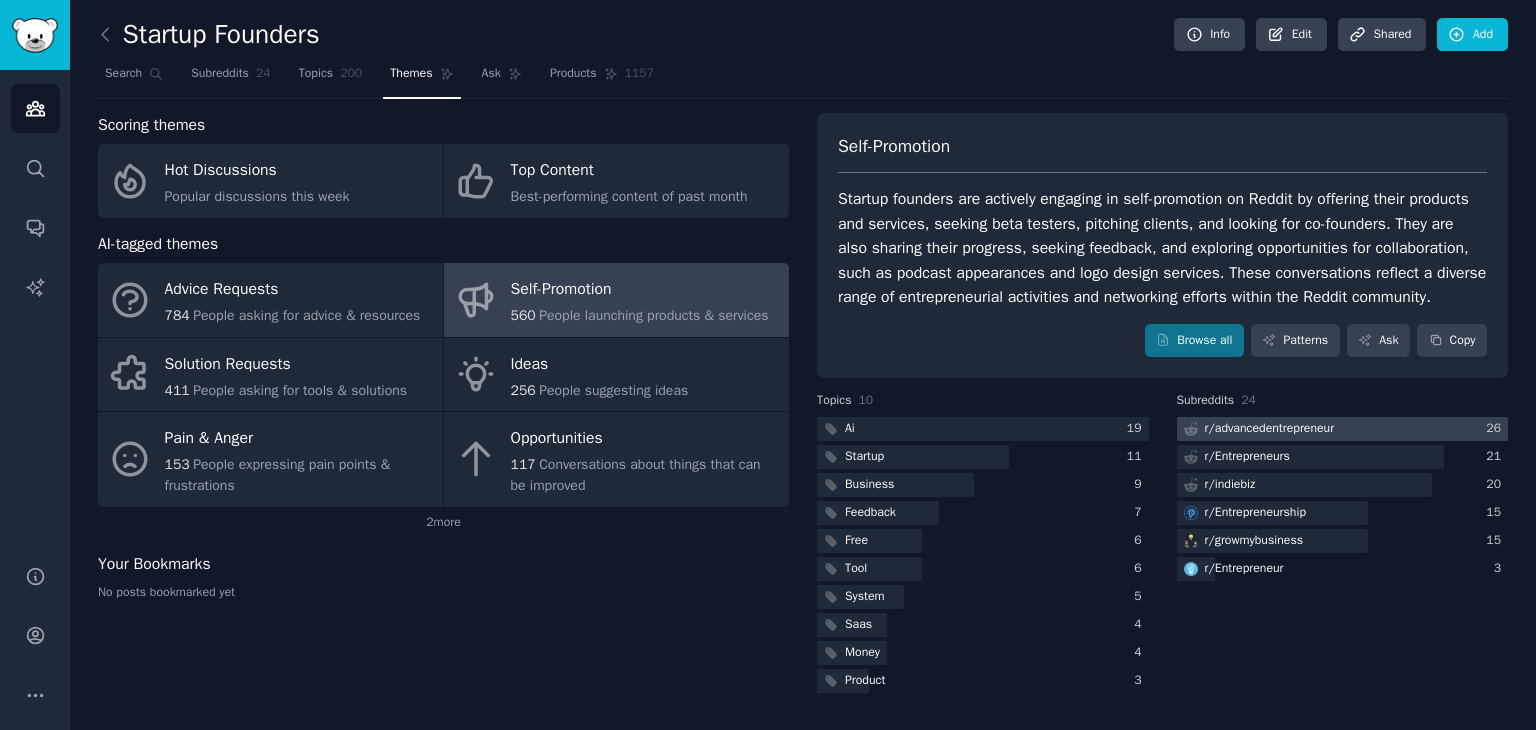 click at bounding box center [1343, 429] 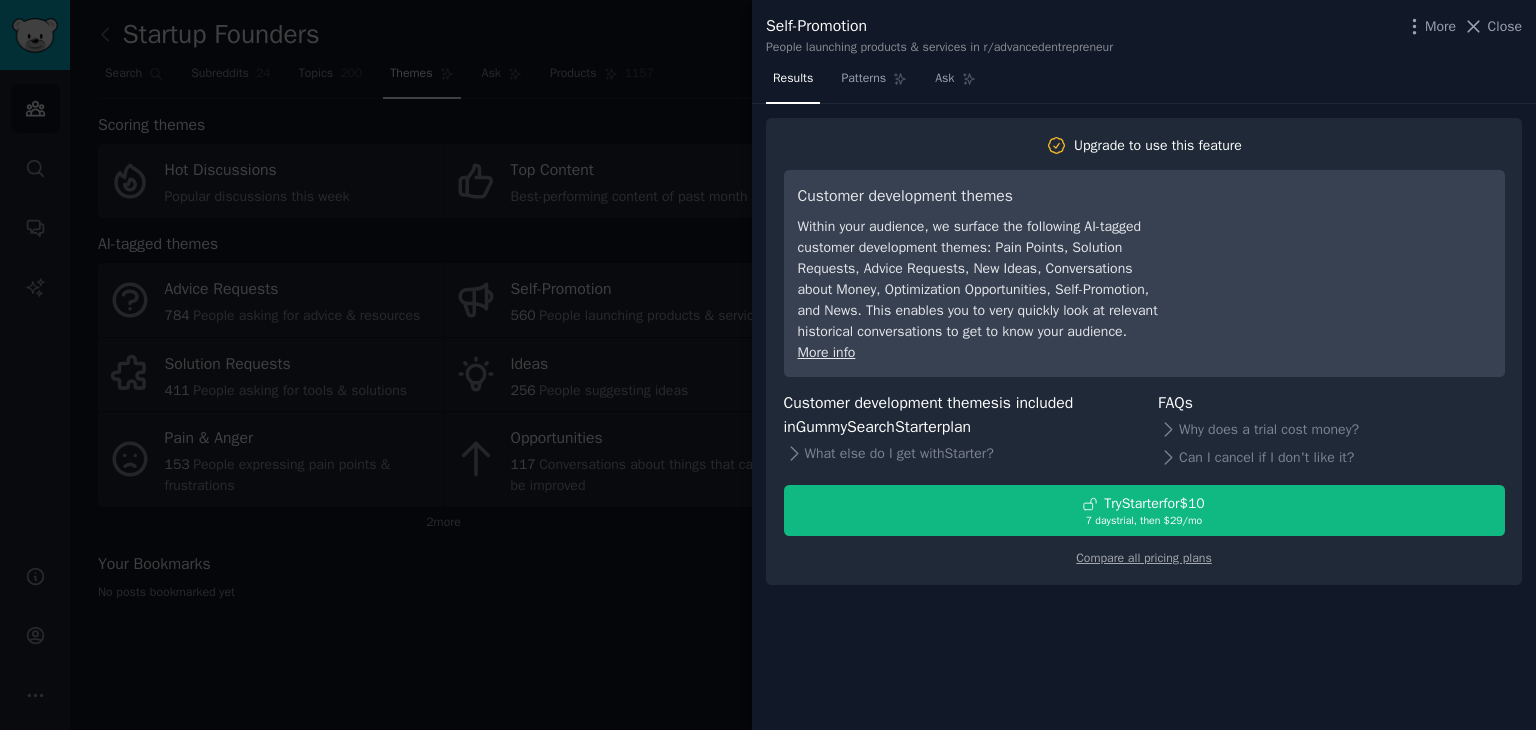 click at bounding box center (768, 365) 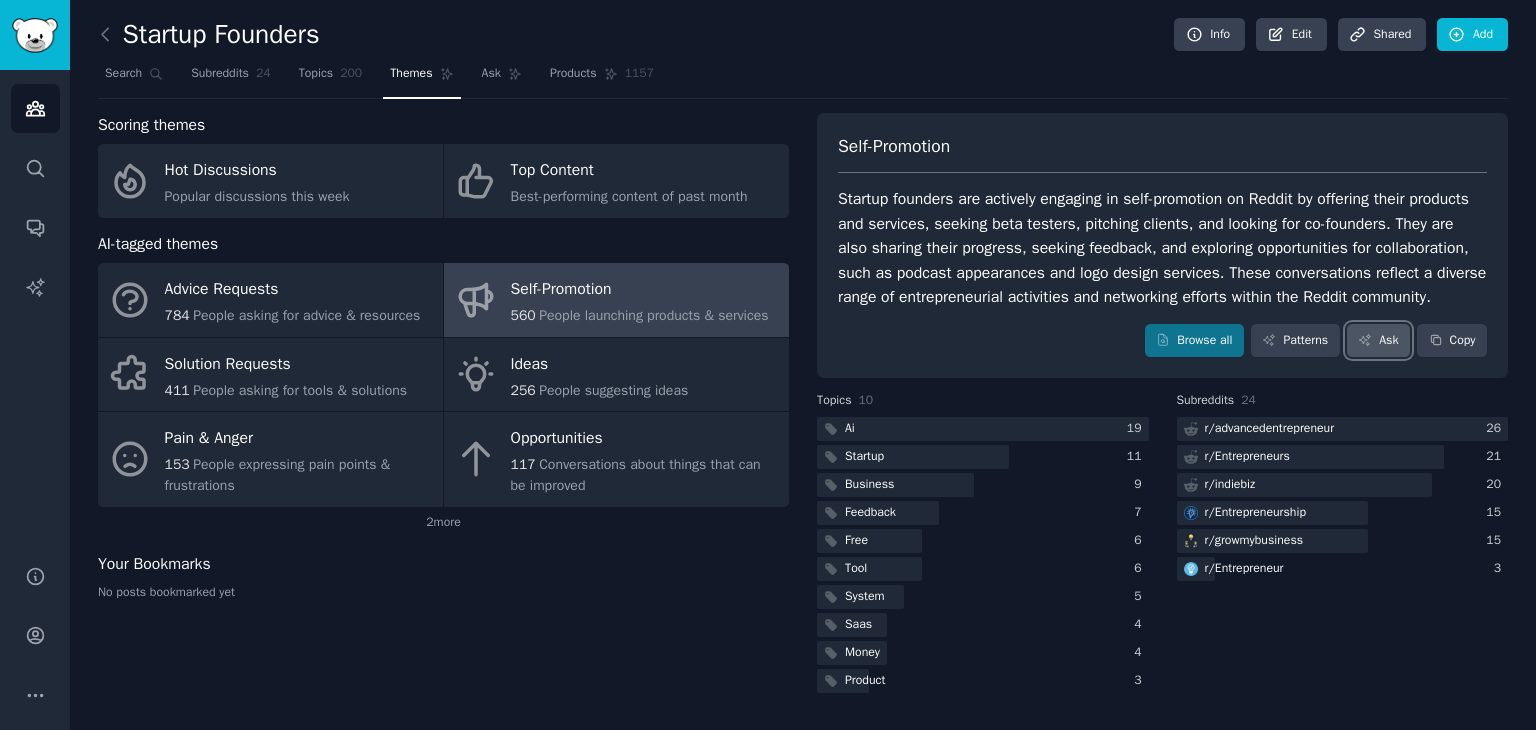 click on "Ask" at bounding box center (1378, 341) 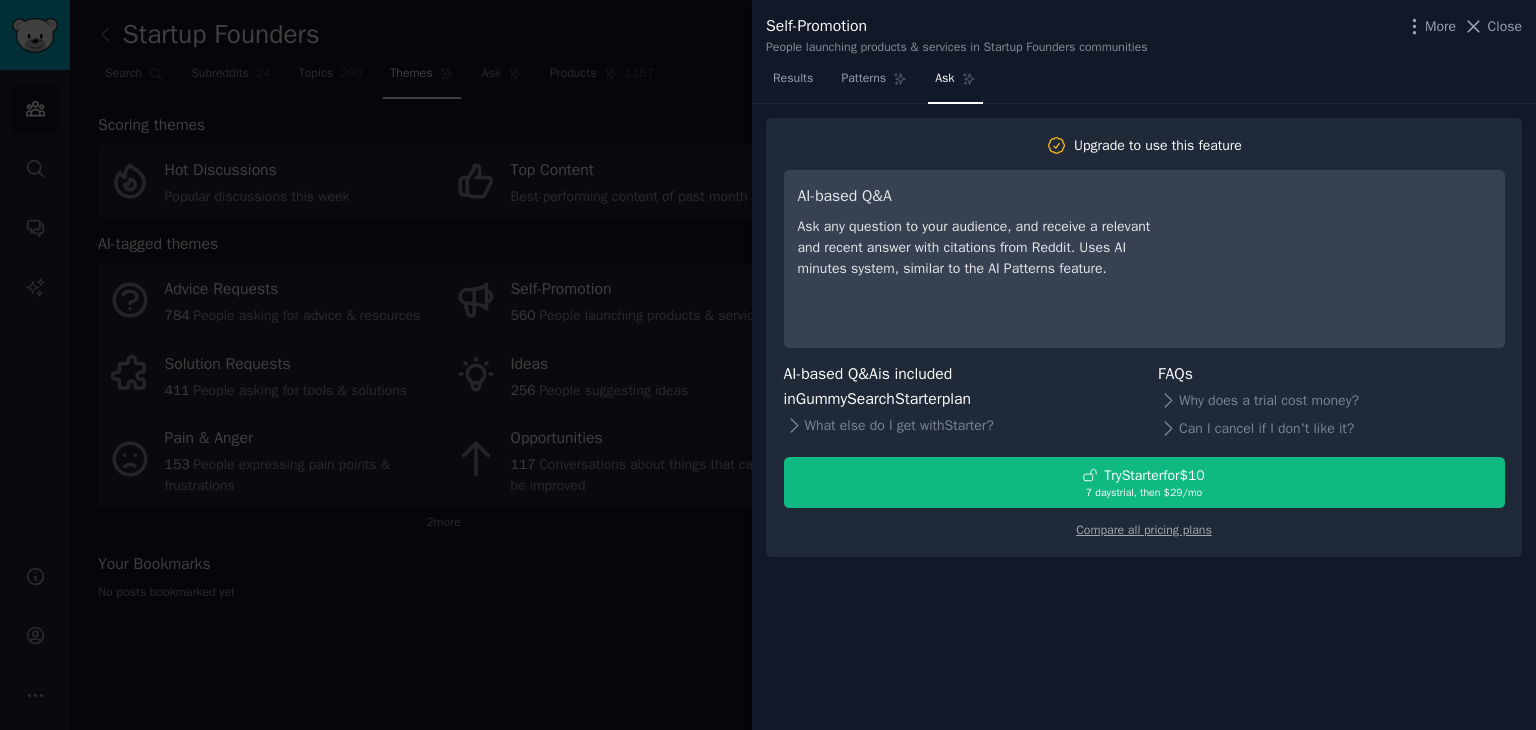 click at bounding box center [768, 365] 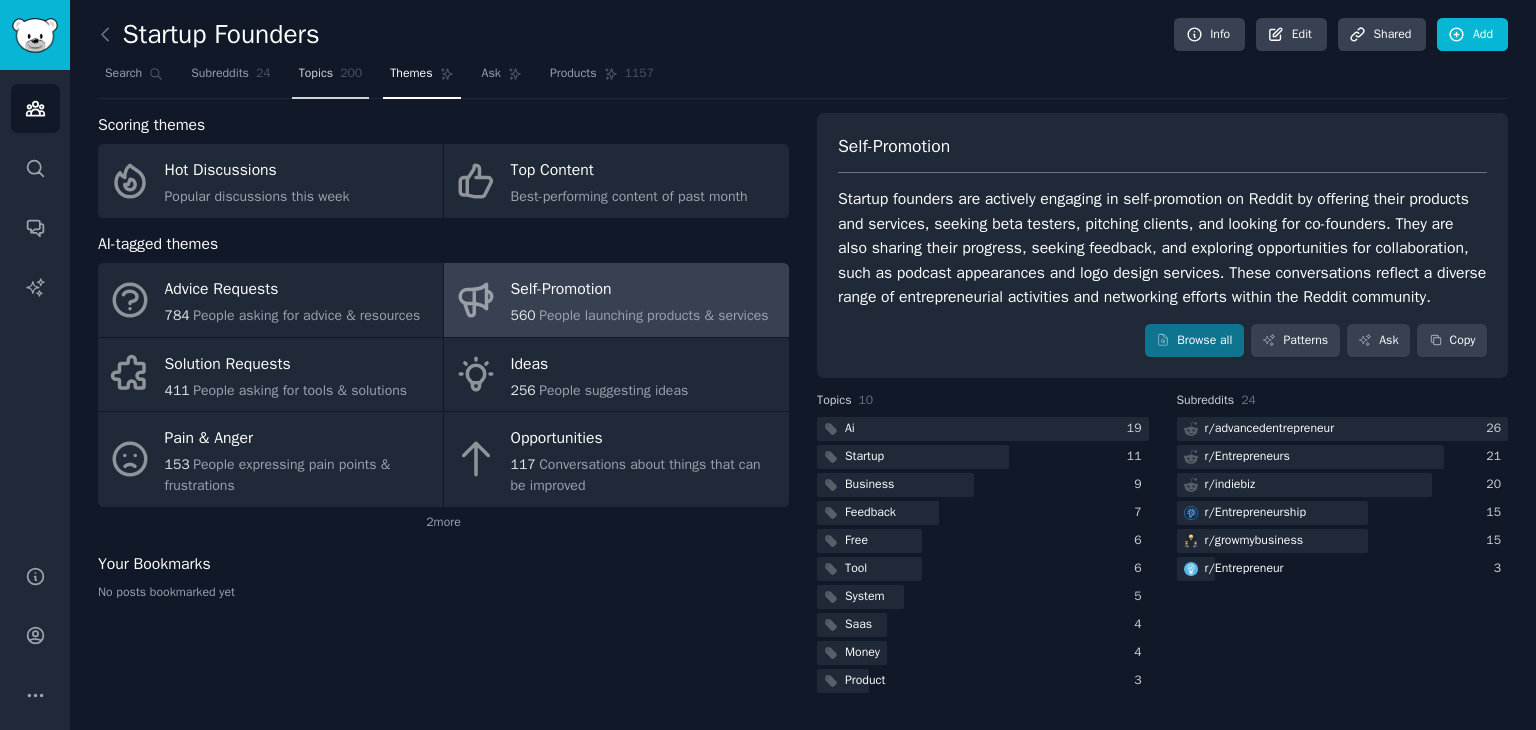click on "Topics" at bounding box center [316, 74] 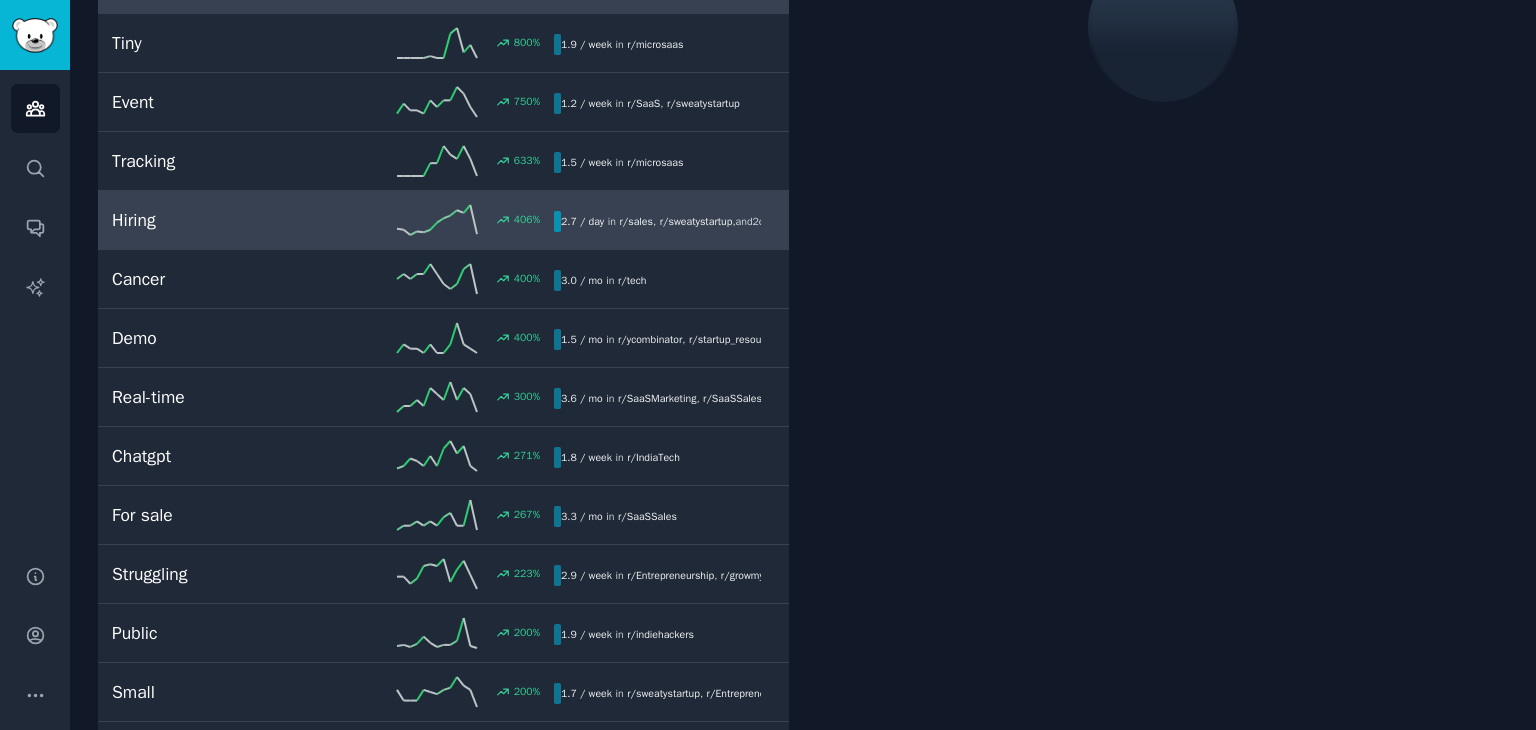 scroll, scrollTop: 0, scrollLeft: 0, axis: both 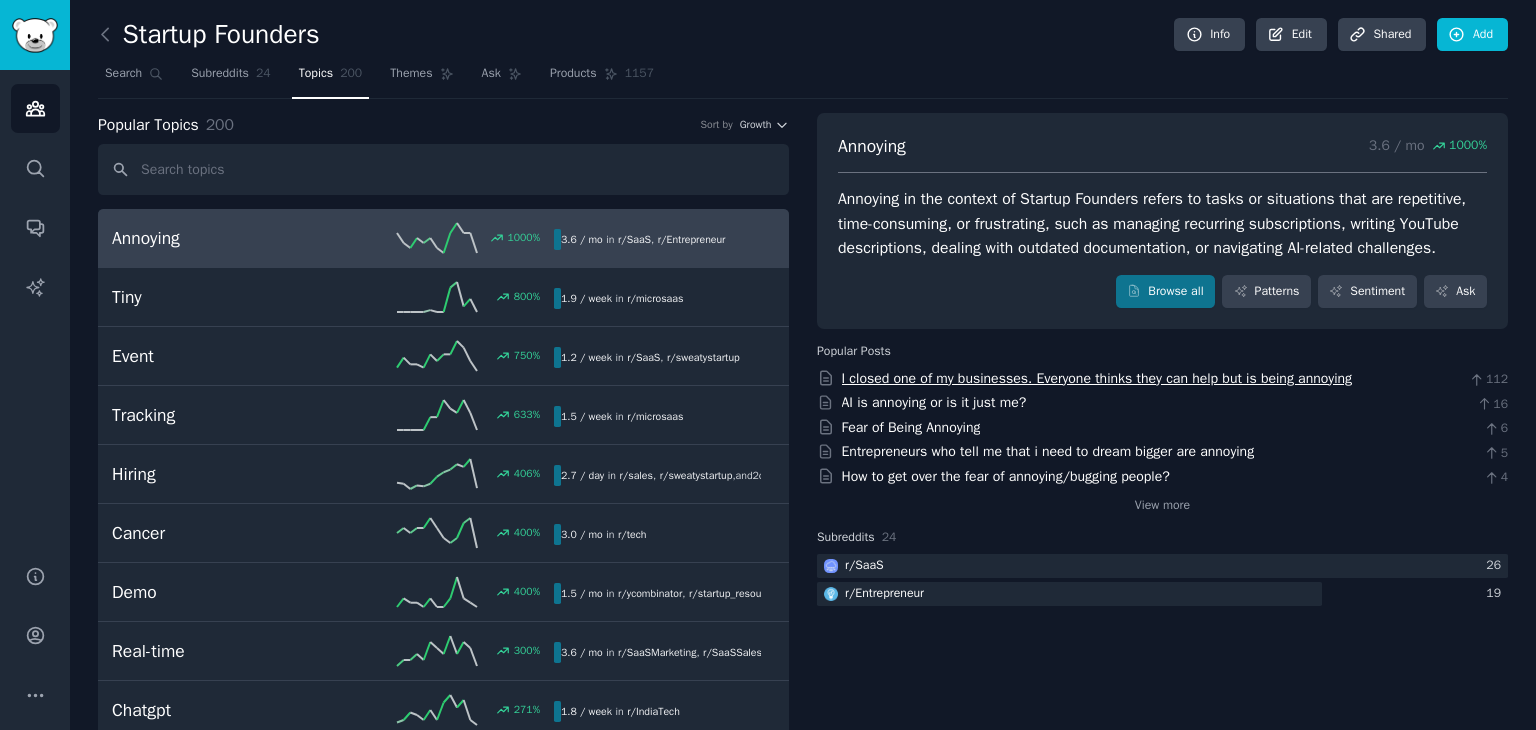 click on "I closed one of my businesses. Everyone thinks they can help but is being annoying" at bounding box center (1097, 378) 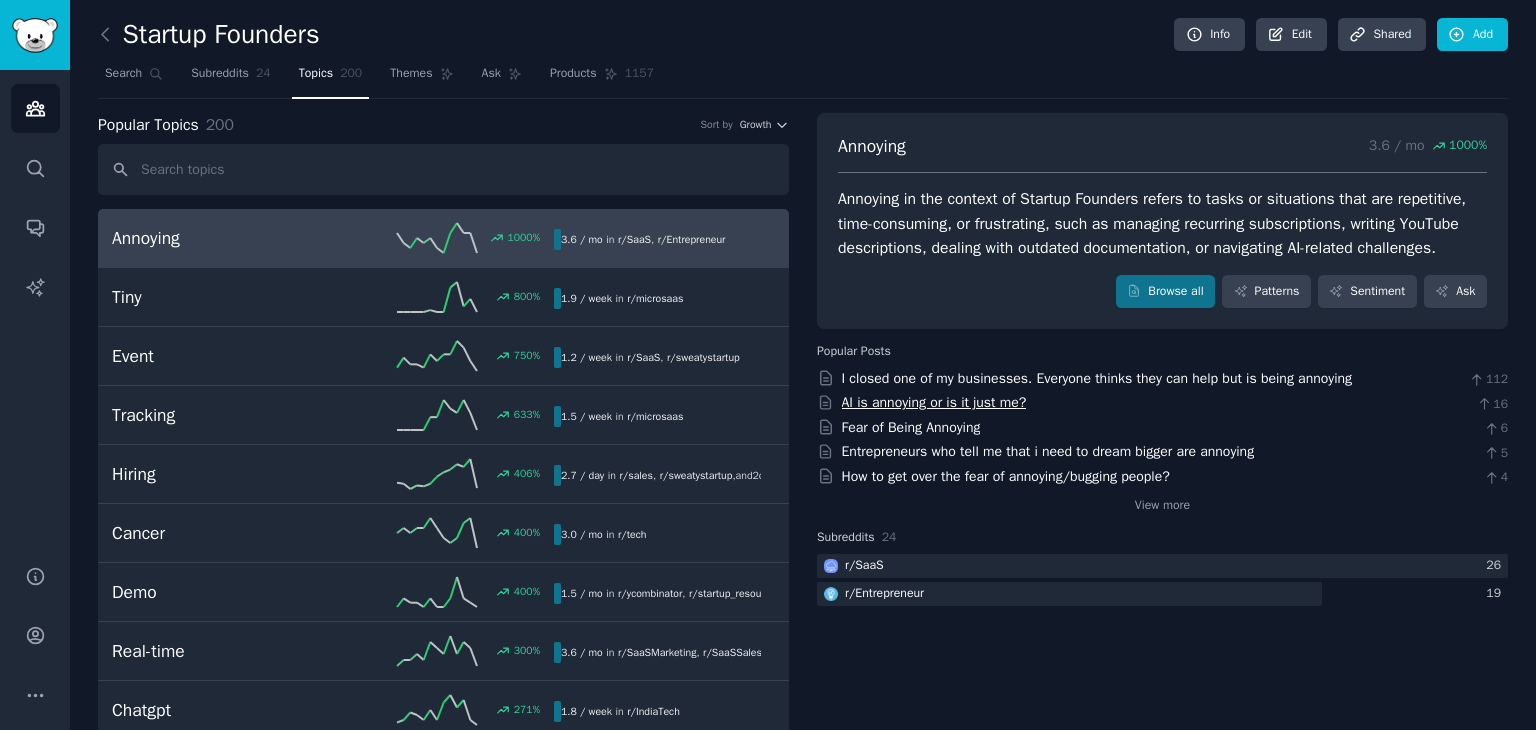 click on "AI is annoying or is it just me?" at bounding box center (934, 402) 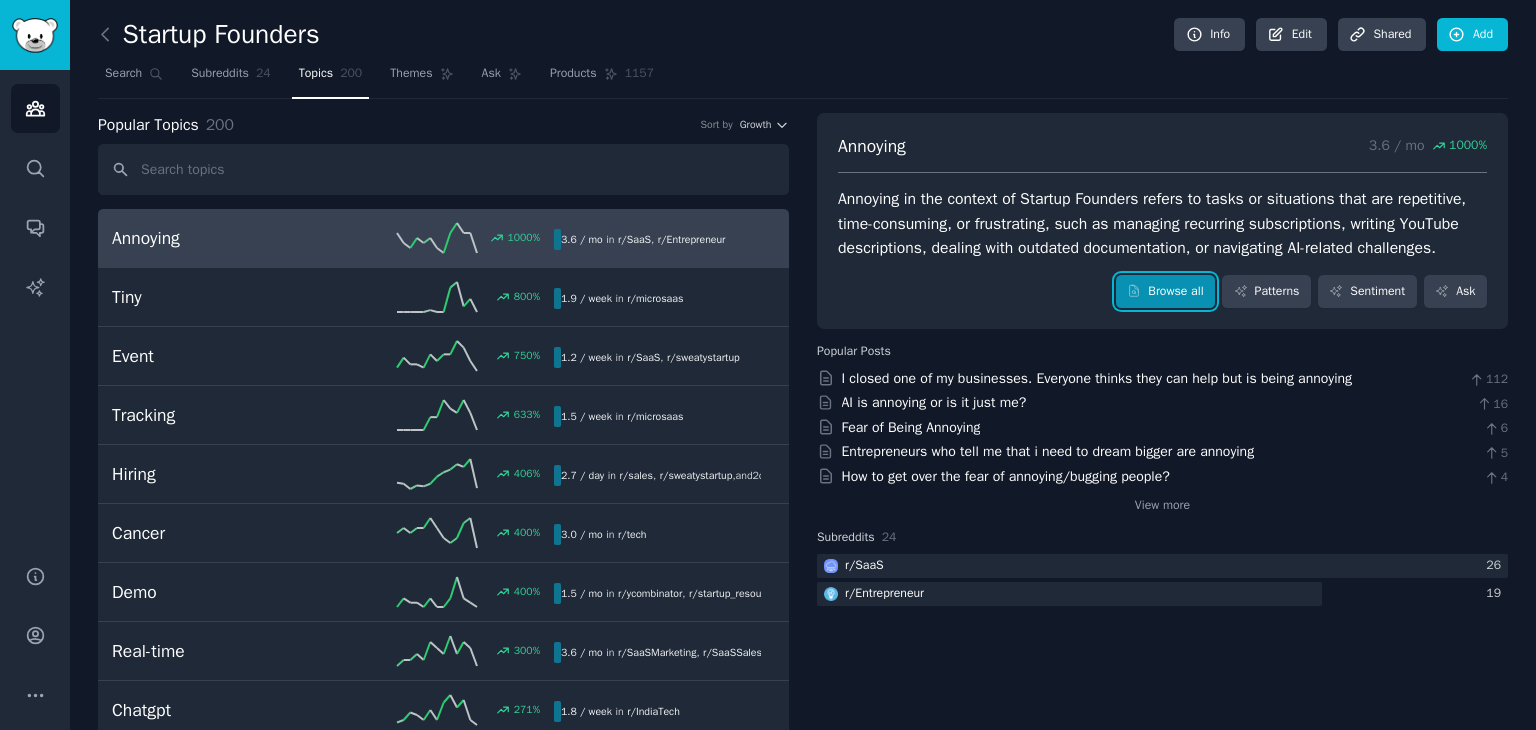 click on "Browse all" at bounding box center [1165, 292] 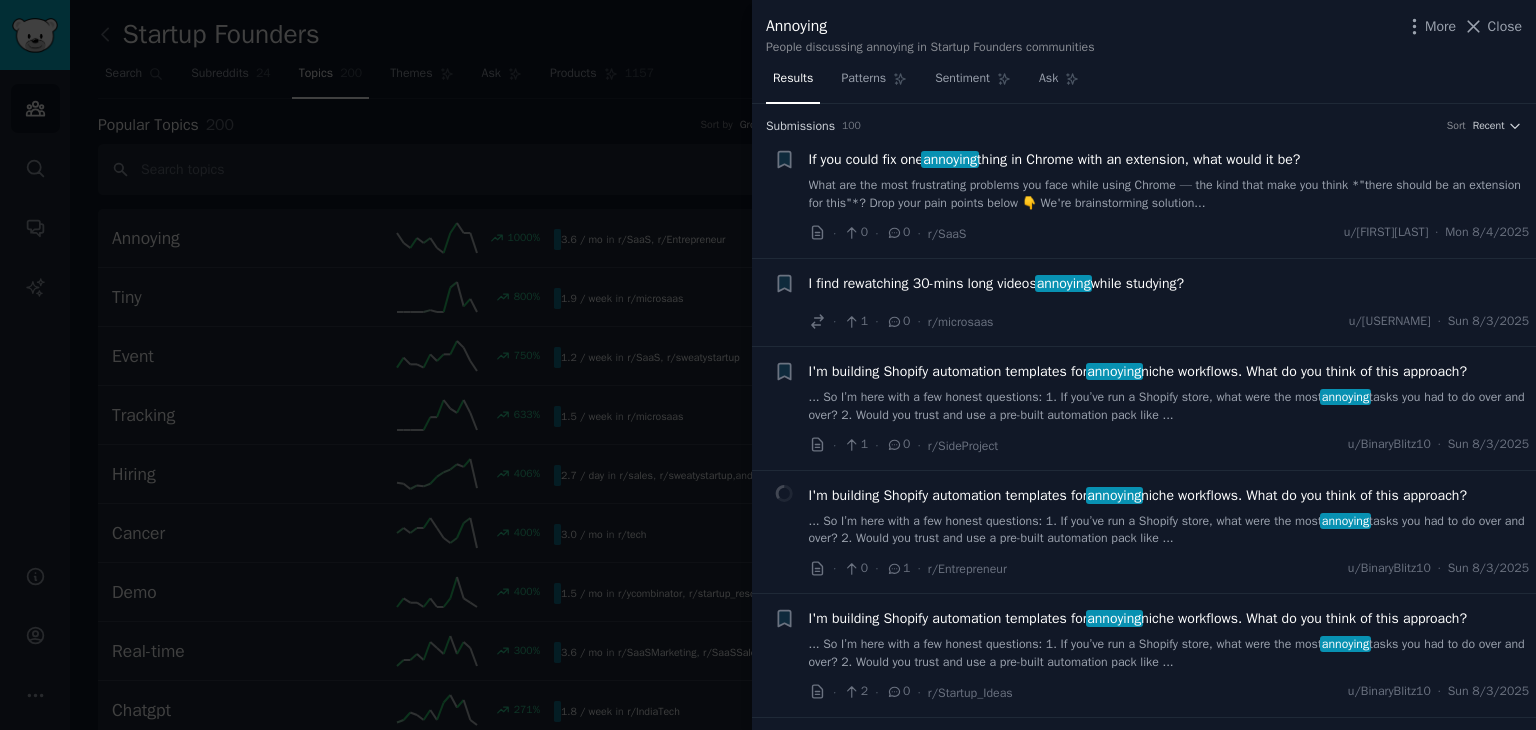 click at bounding box center (768, 365) 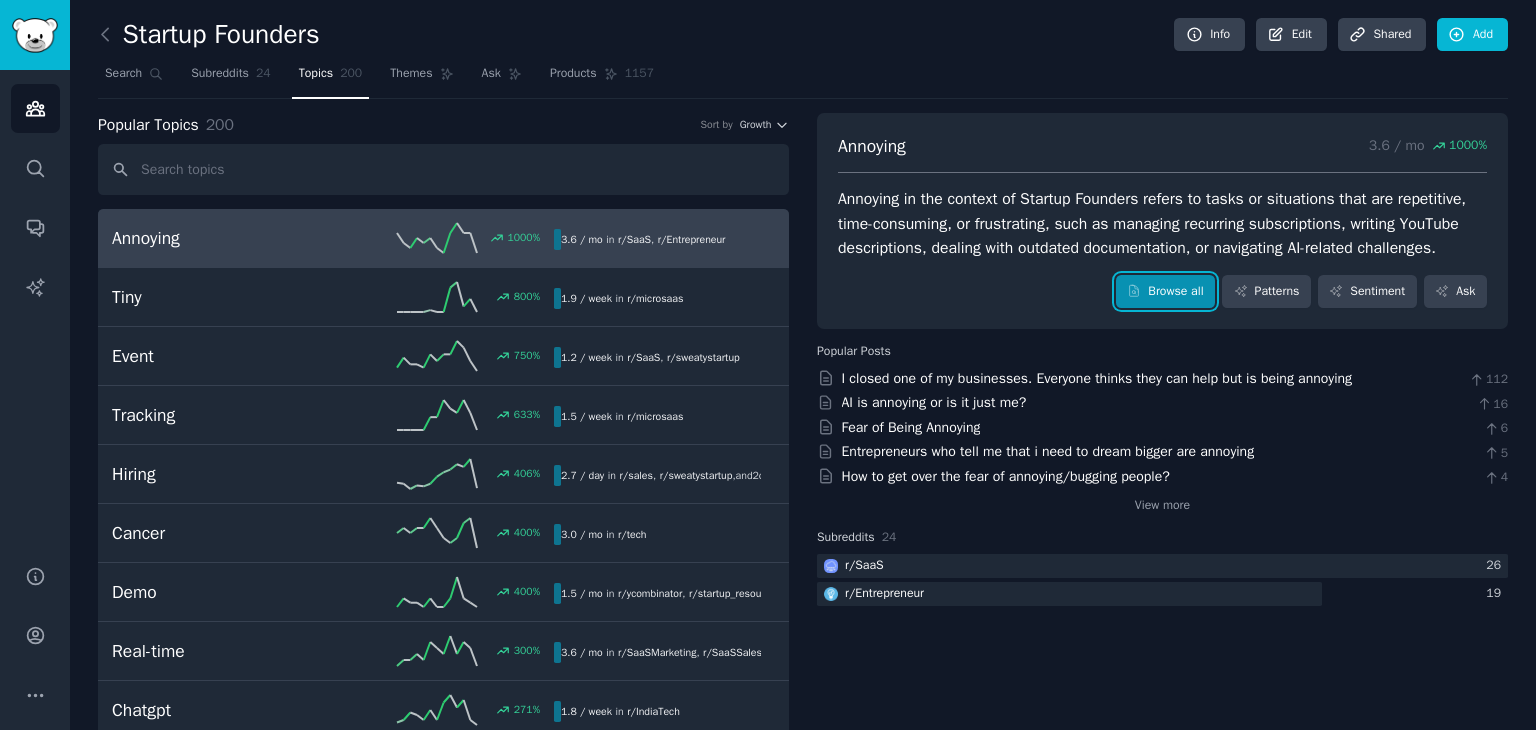 click on "Browse all" at bounding box center [1165, 292] 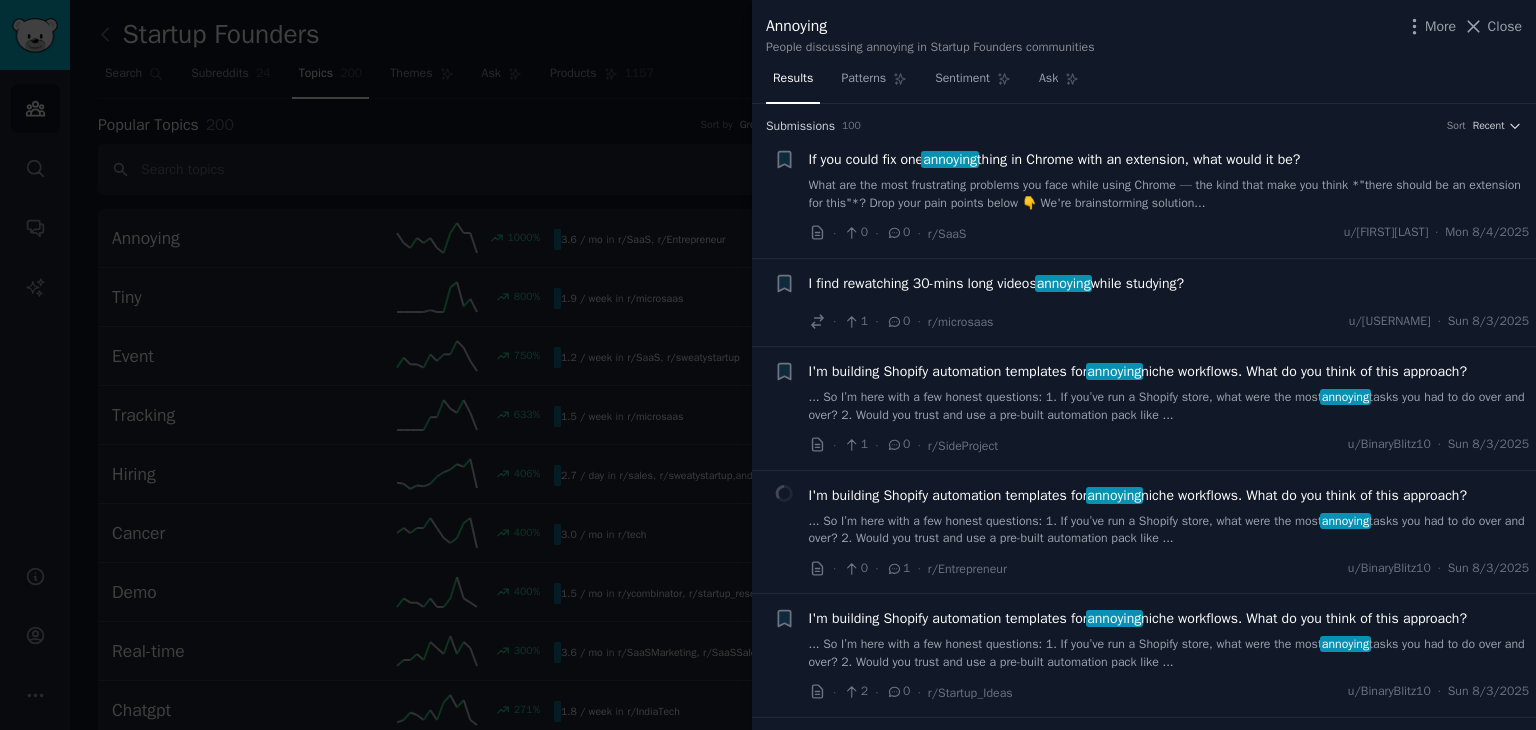 click at bounding box center (768, 365) 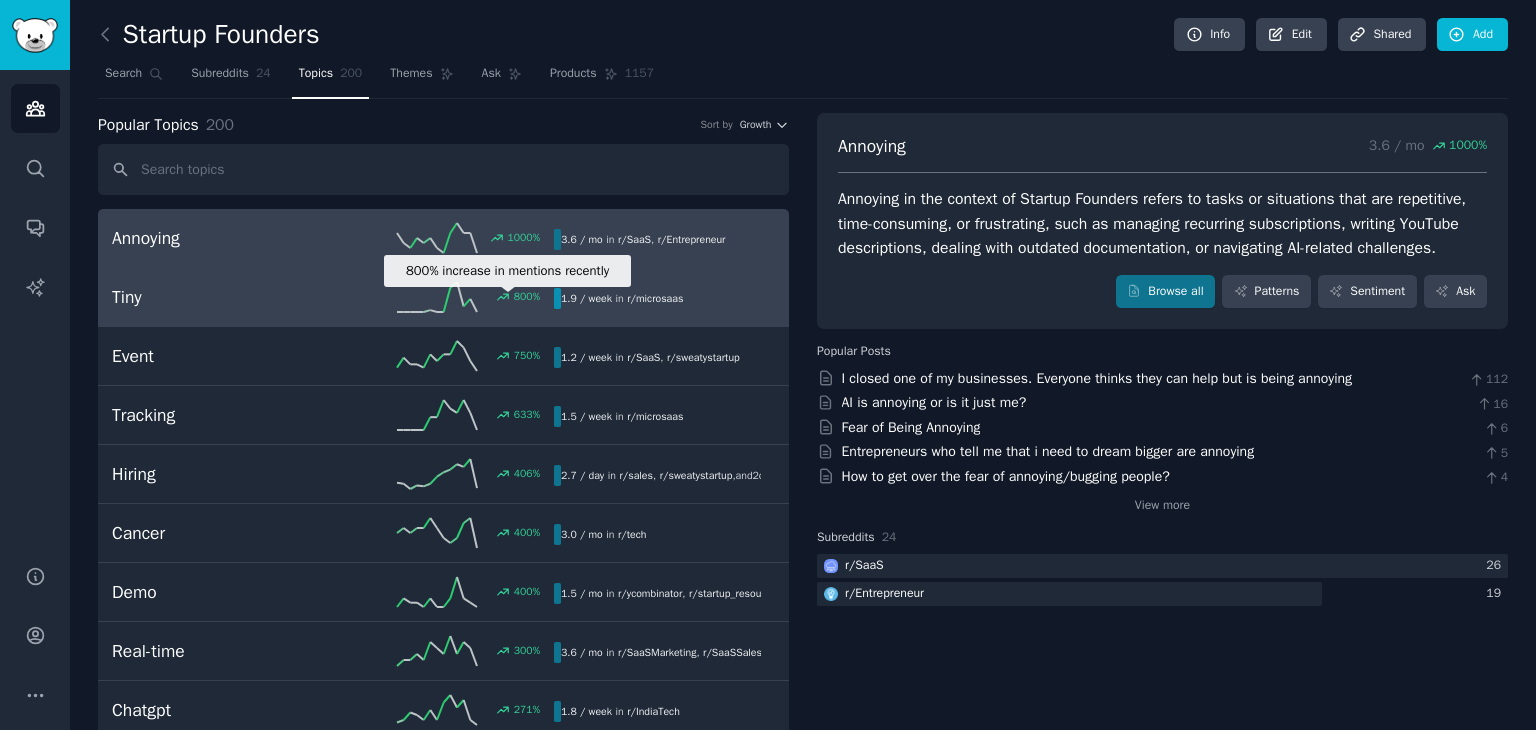 click 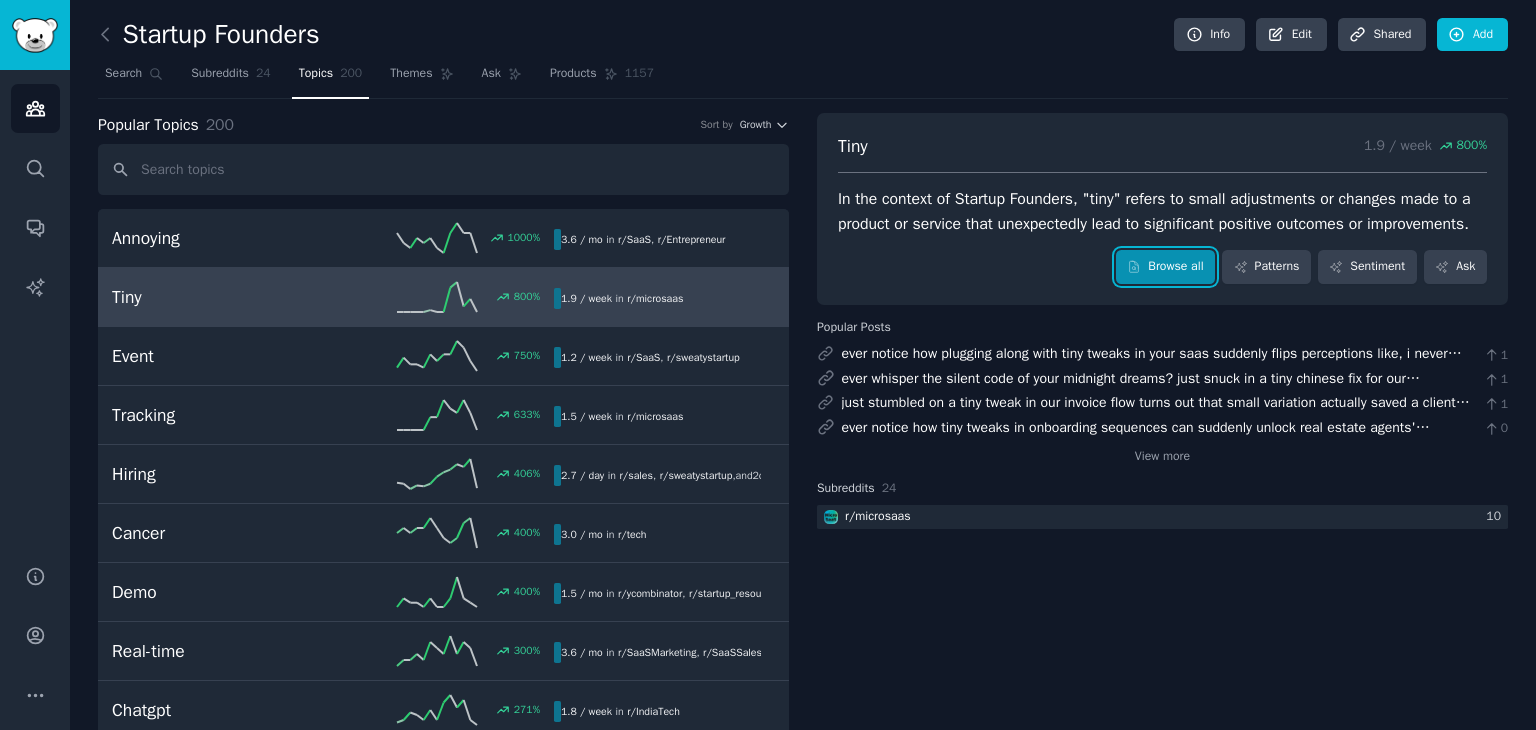 click on "Browse all" at bounding box center [1165, 267] 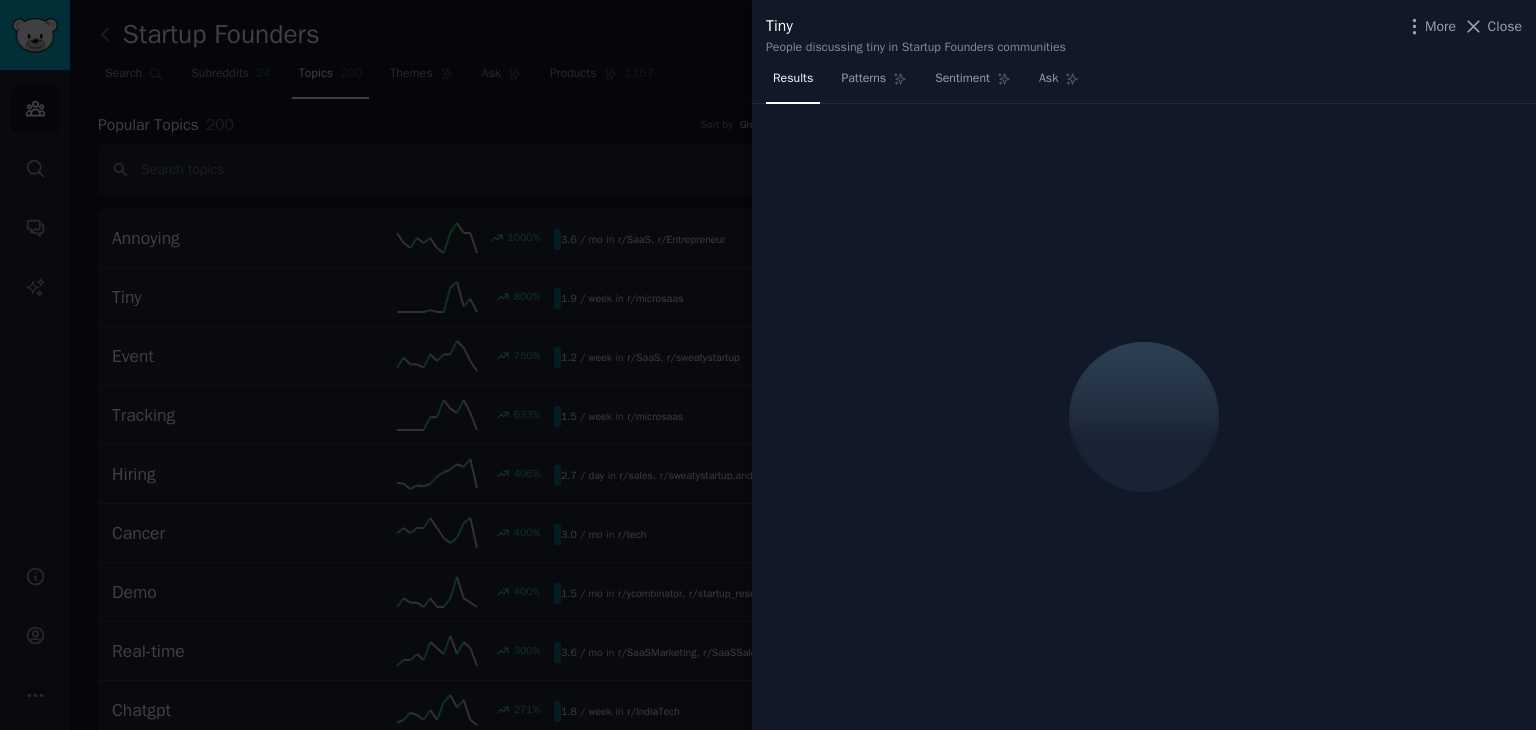 click at bounding box center (768, 365) 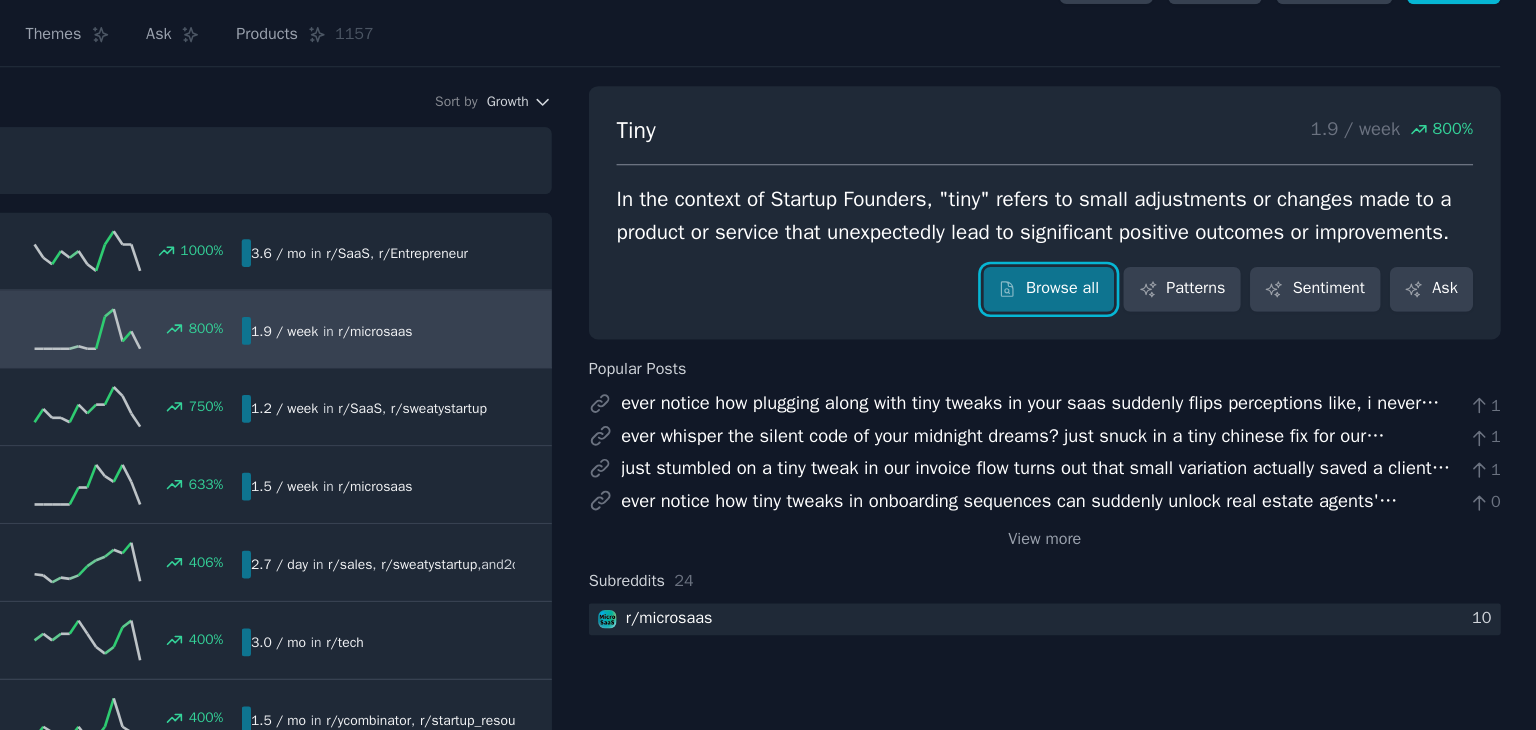 scroll, scrollTop: 0, scrollLeft: 0, axis: both 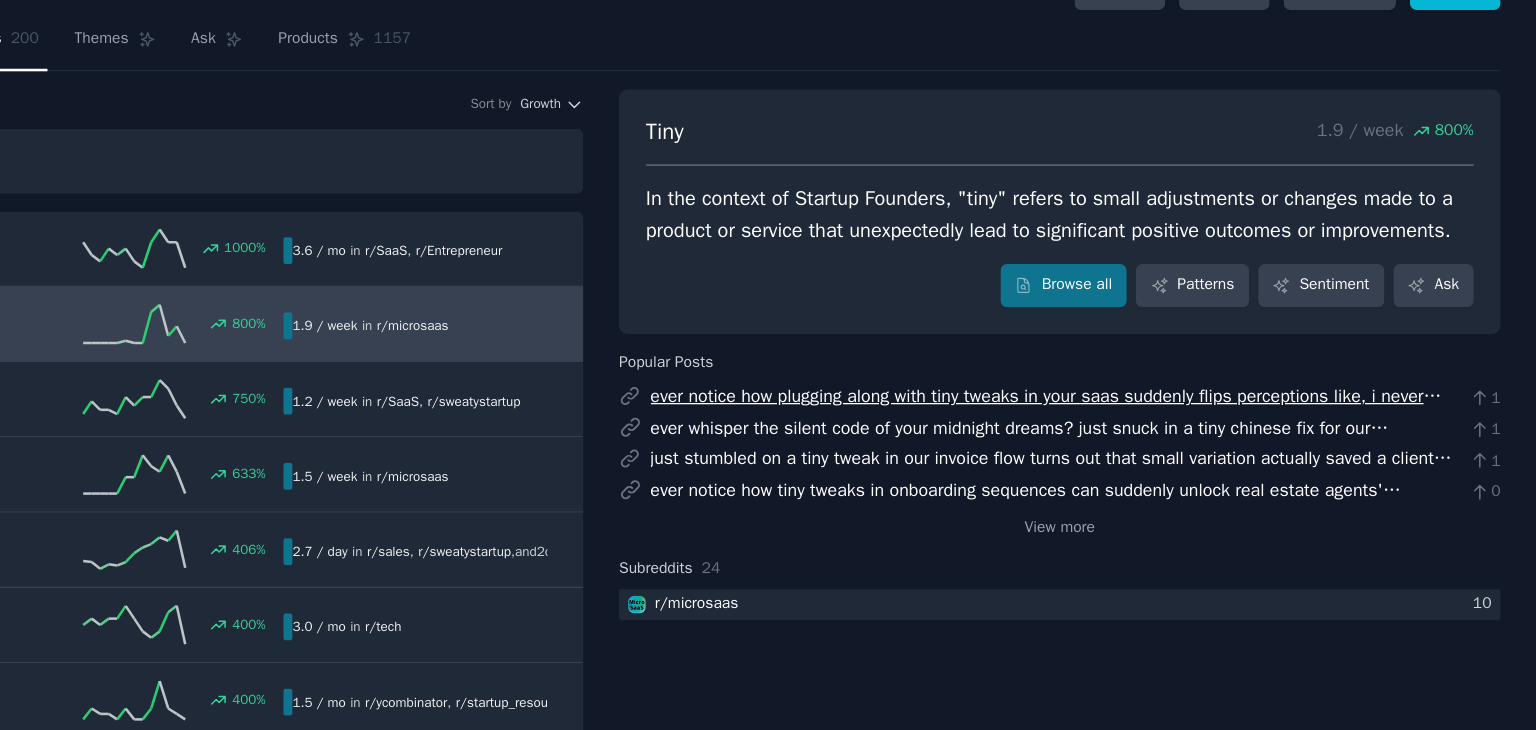 click on "ever notice how plugging along with tiny tweaks in your saas suddenly flips perceptions like, i never expected a small feature to get 3 raw skeptic testimonies overnight? when did you realize the smallest change could spark big validation?" at bounding box center [1156, 374] 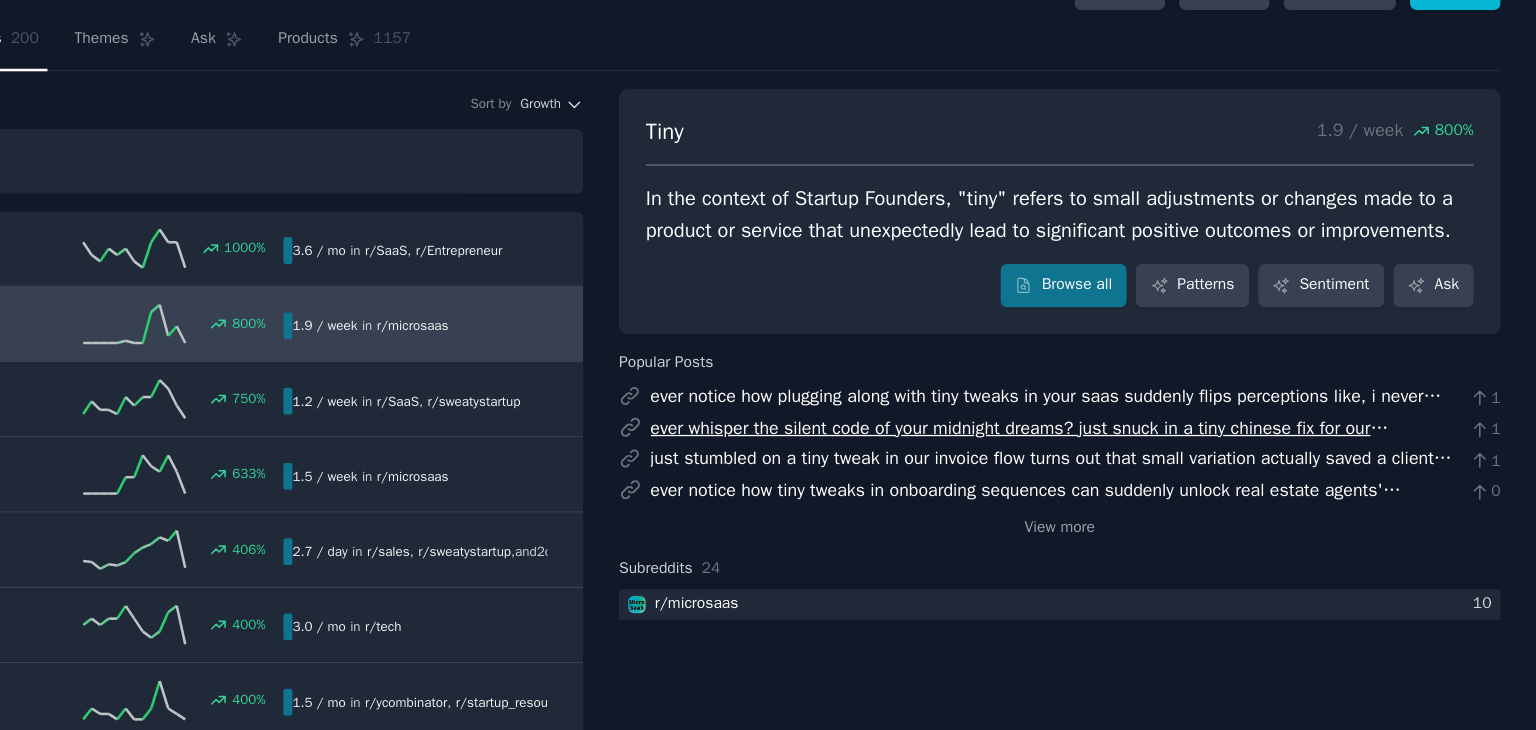 click on "ever whisper the silent code of your midnight dreams? just snuck in a tiny chinese fix for our onboarding completely underrated but boom! reduced errors and uncovered hidden issues from mandarin user stories. bet little tweaks like this could shake up any microsaas secret sauce!" at bounding box center (1133, 399) 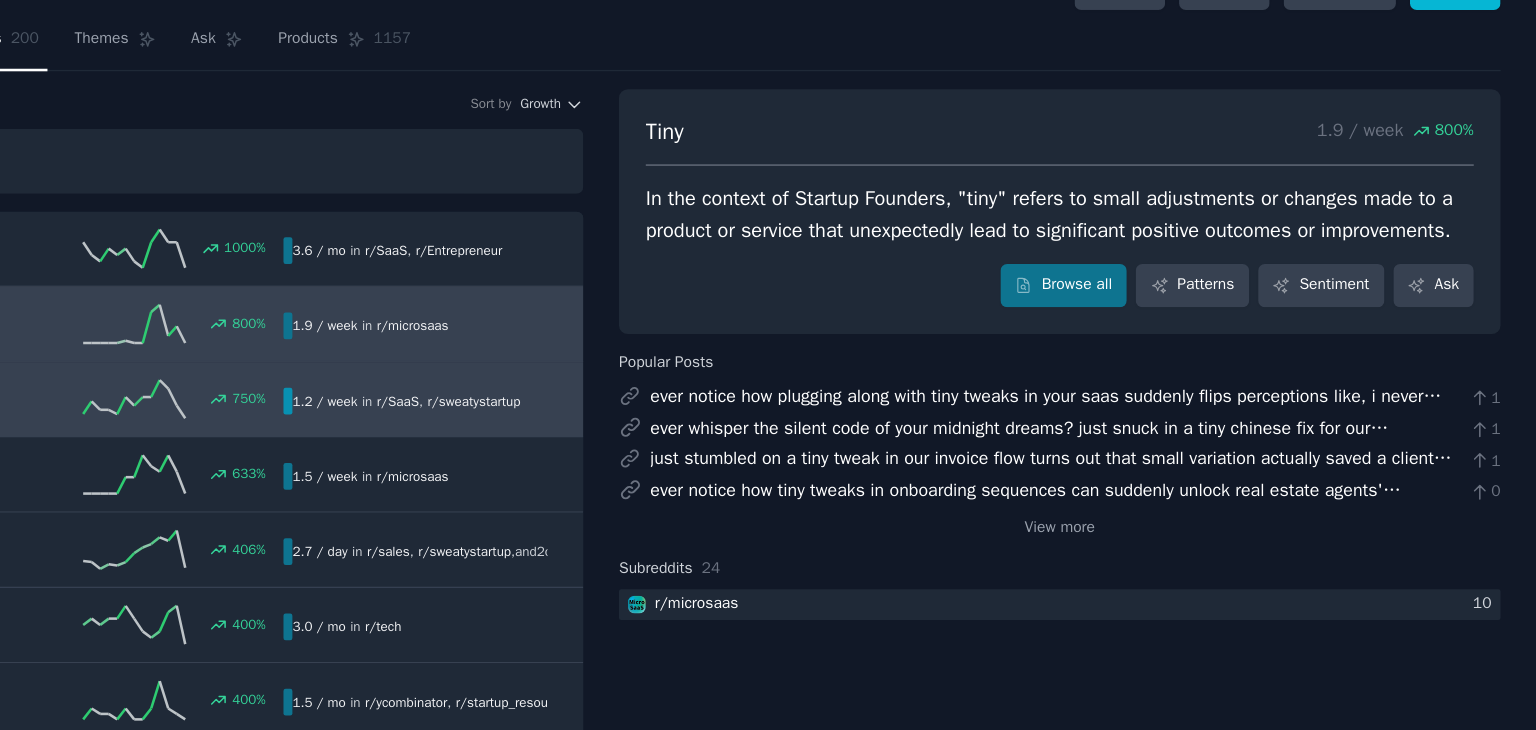 scroll, scrollTop: 0, scrollLeft: 0, axis: both 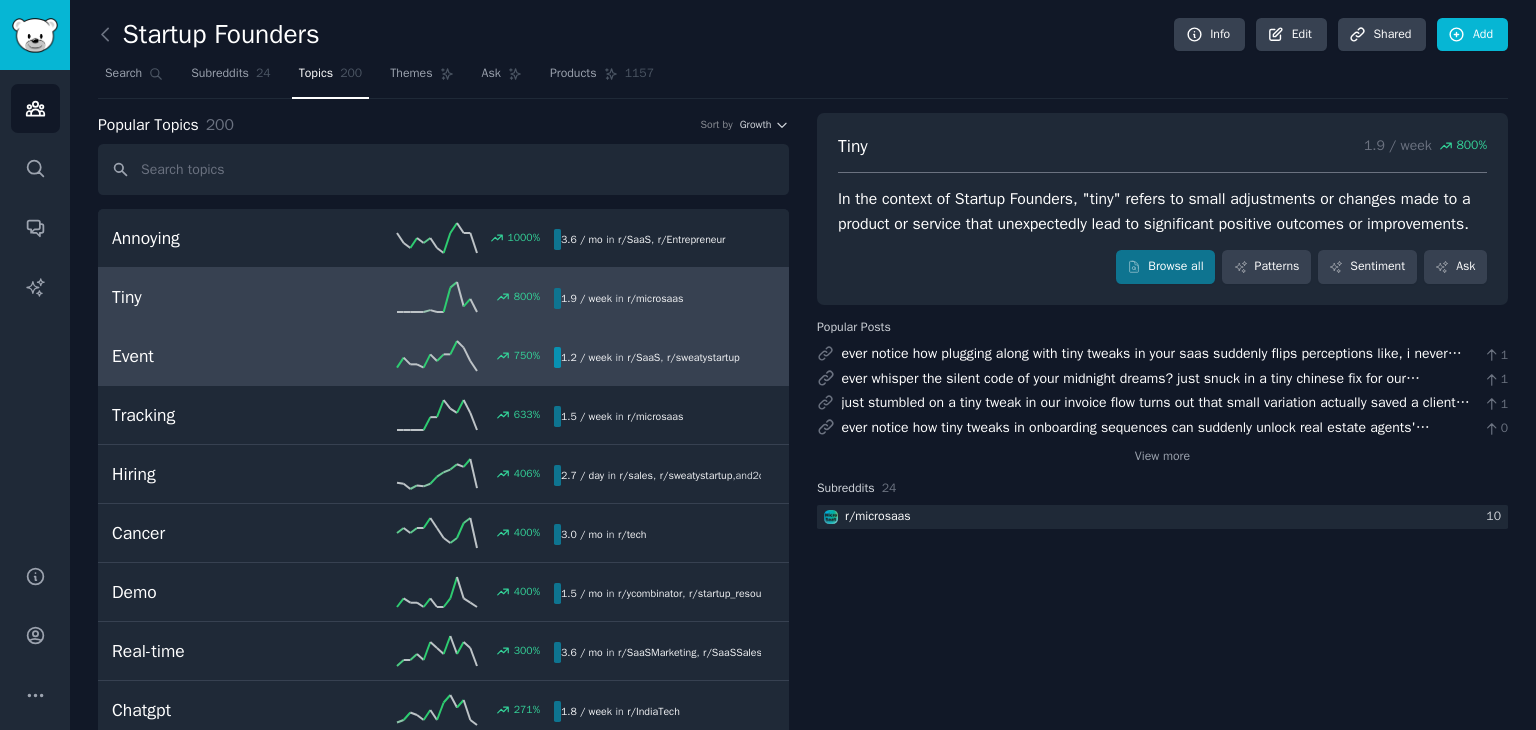 click on "Event 750 % 1.2 / week in r/ SaaS , r/ sweatystartup" at bounding box center (443, 356) 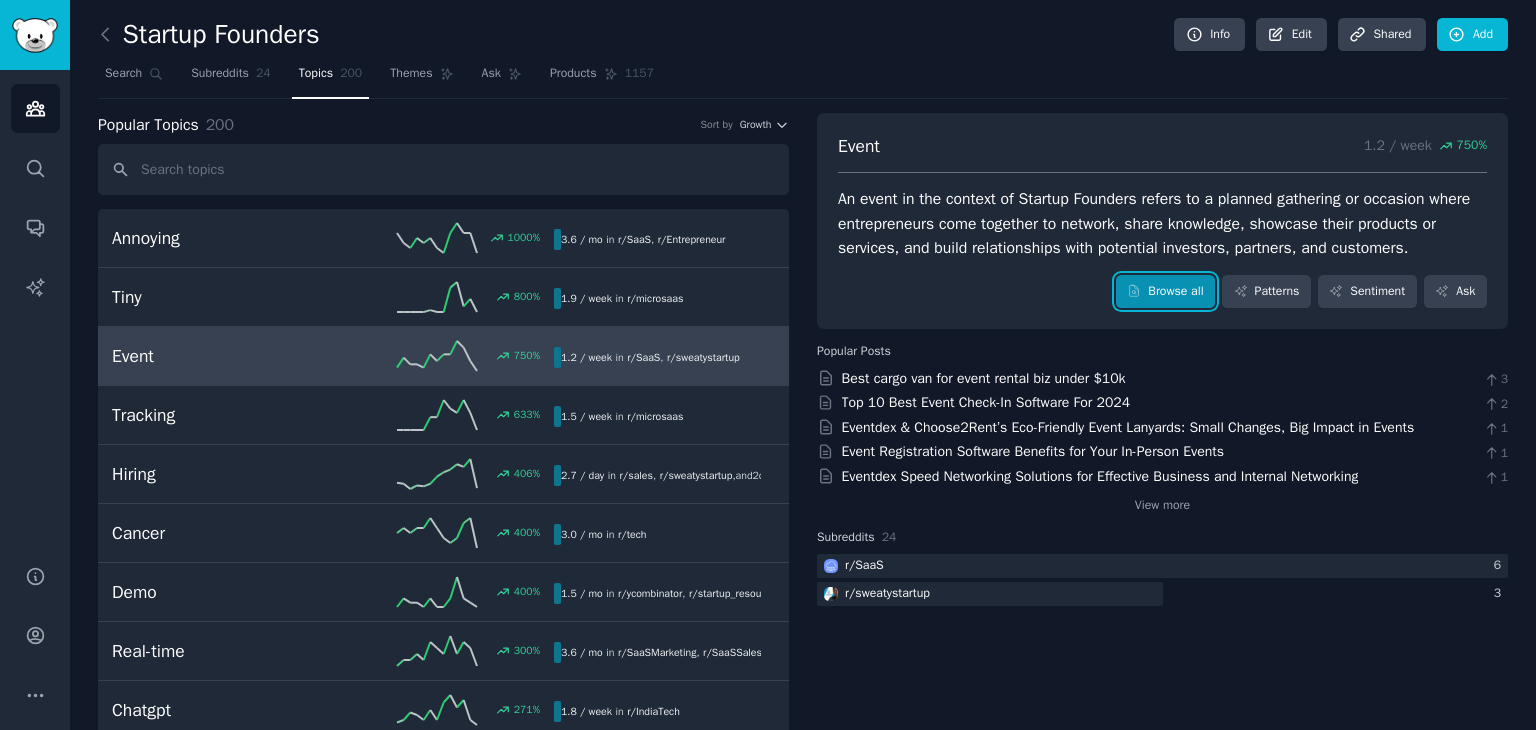 click on "Browse all" at bounding box center (1165, 292) 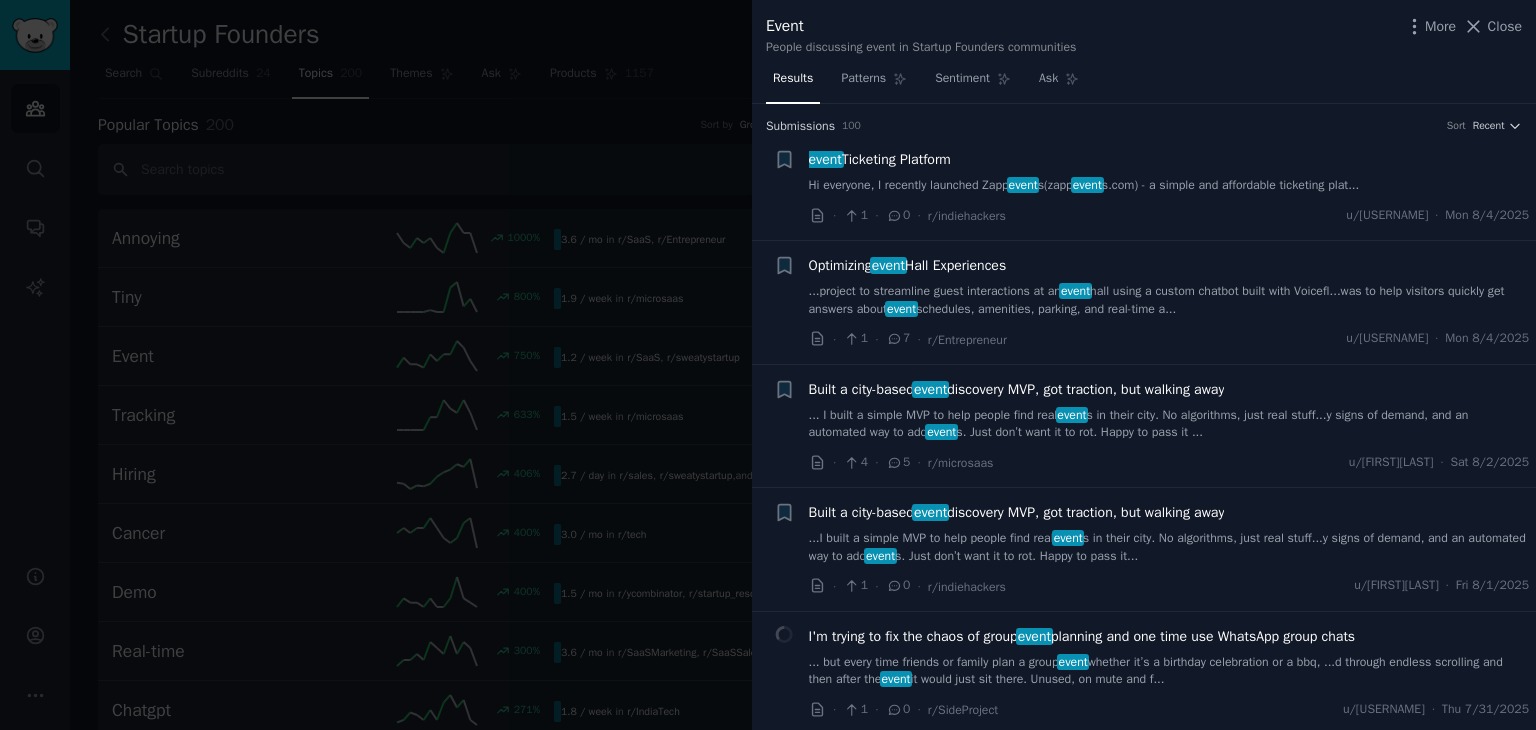 click at bounding box center (768, 365) 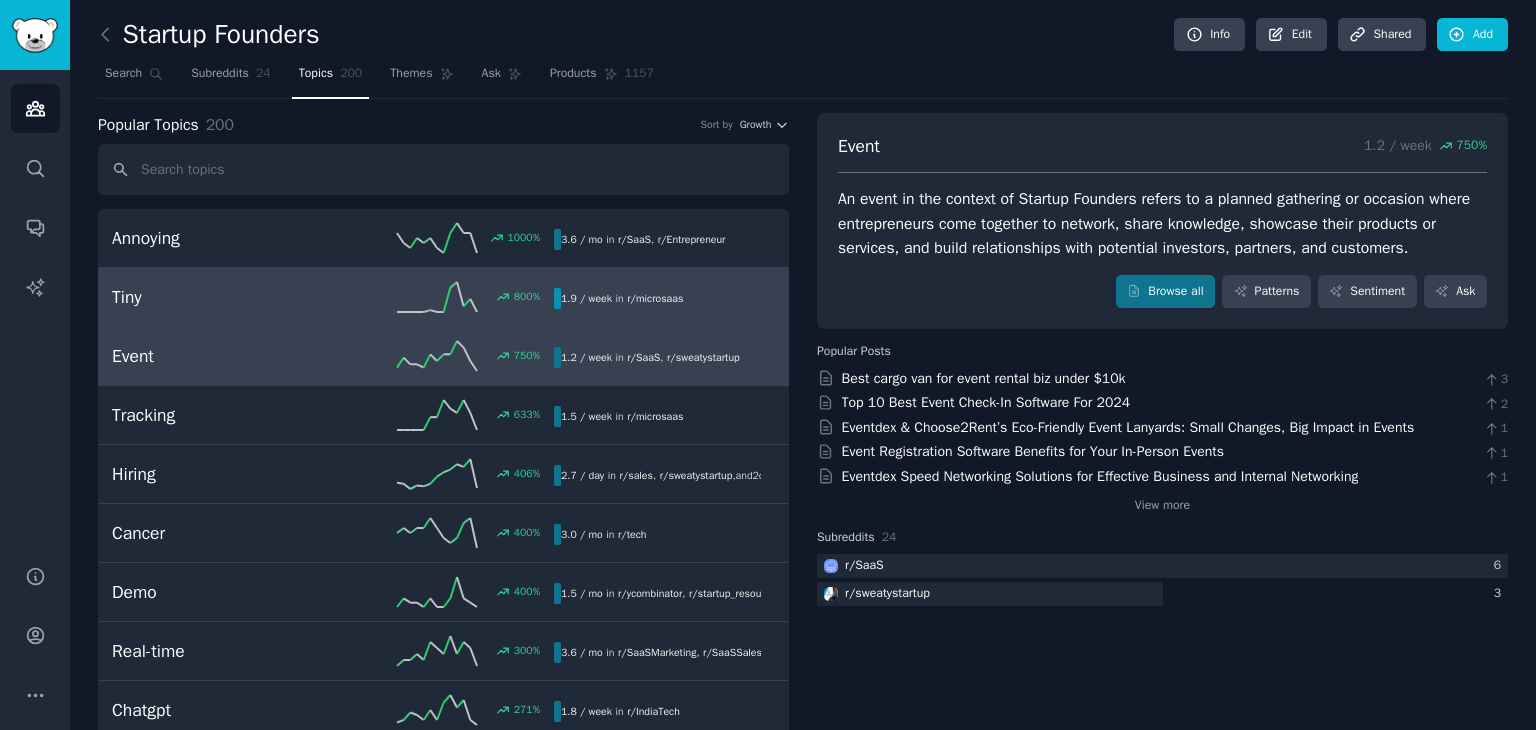 click on "800 %" at bounding box center [443, 297] 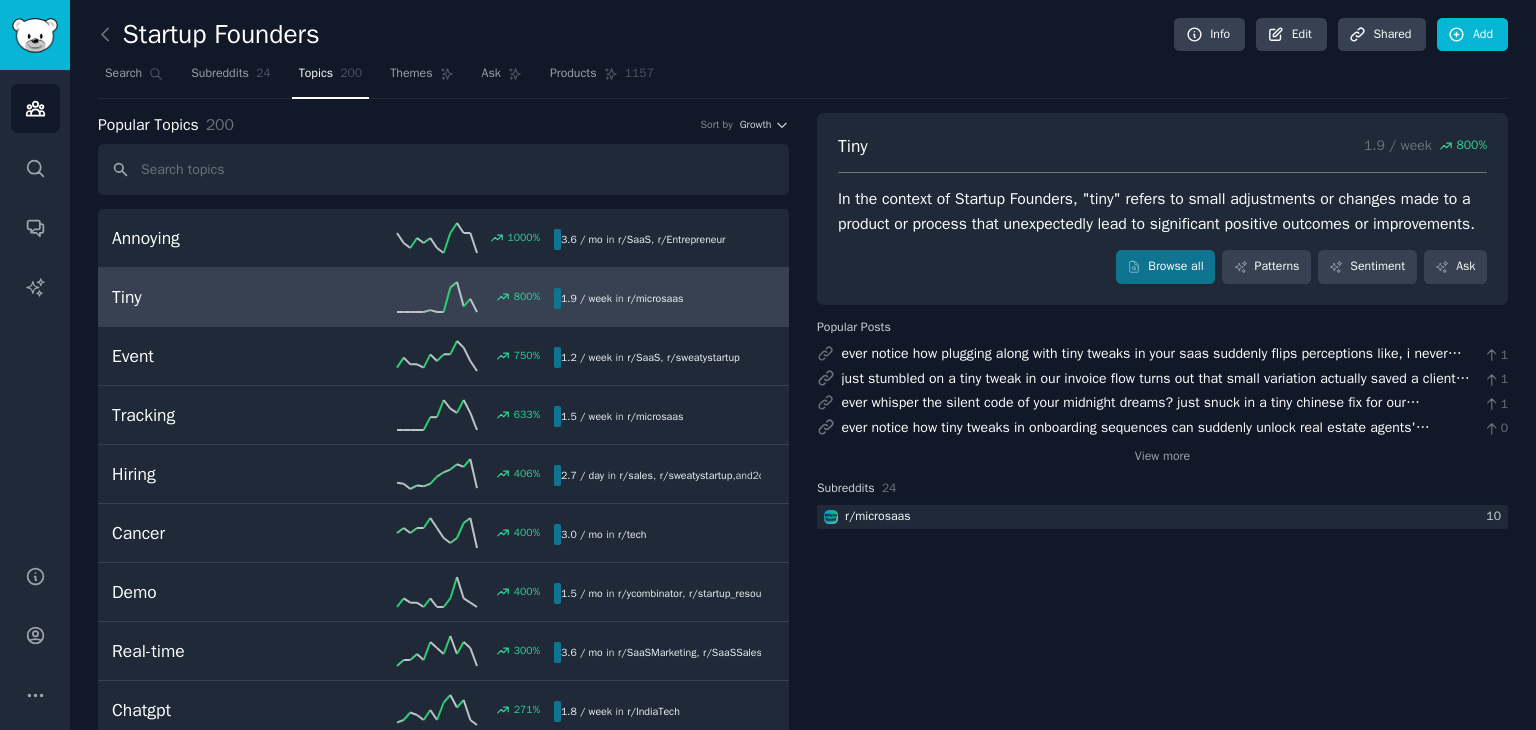click on "Search Subreddits 24 Topics 200 Themes Ask Products 1157" at bounding box center (803, 78) 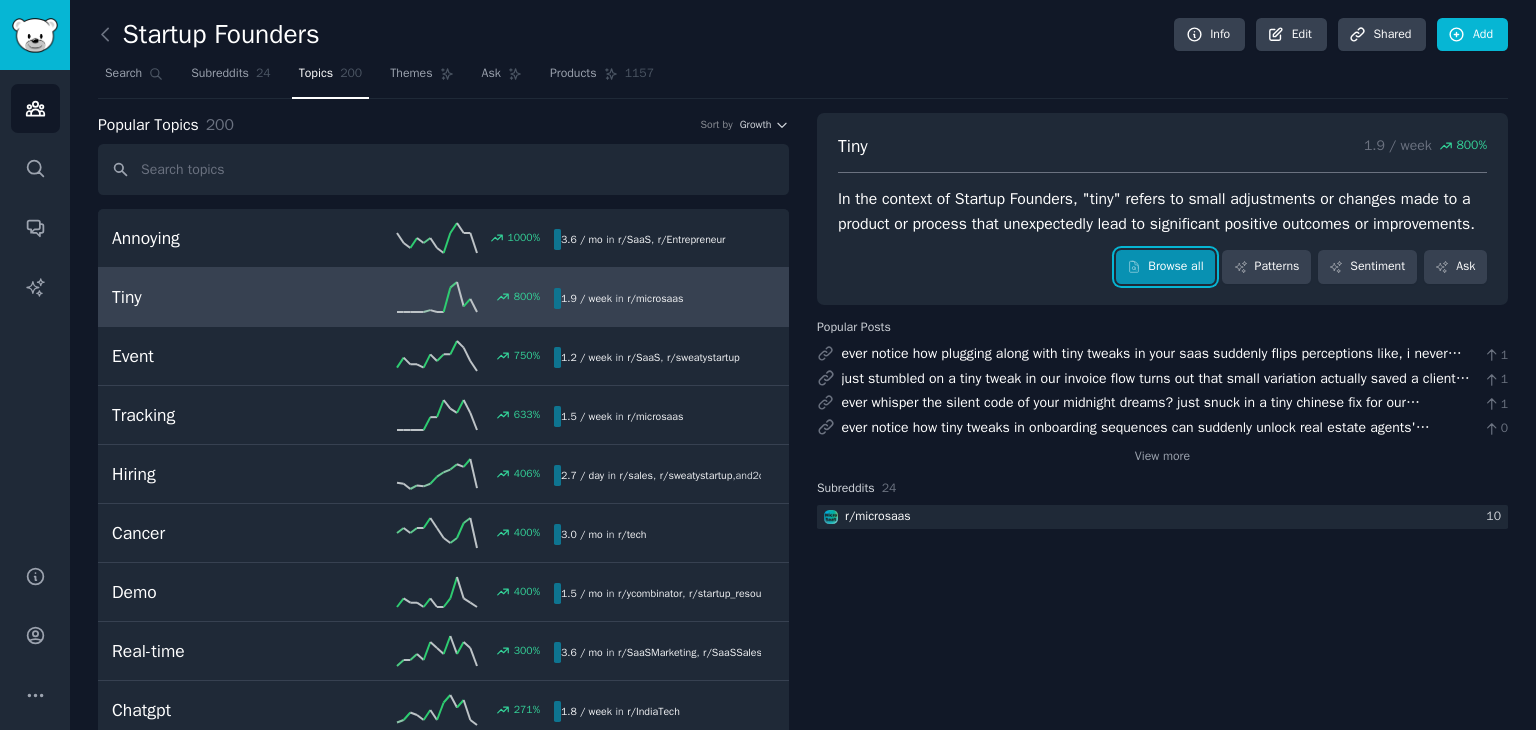 click on "Browse all" at bounding box center (1165, 267) 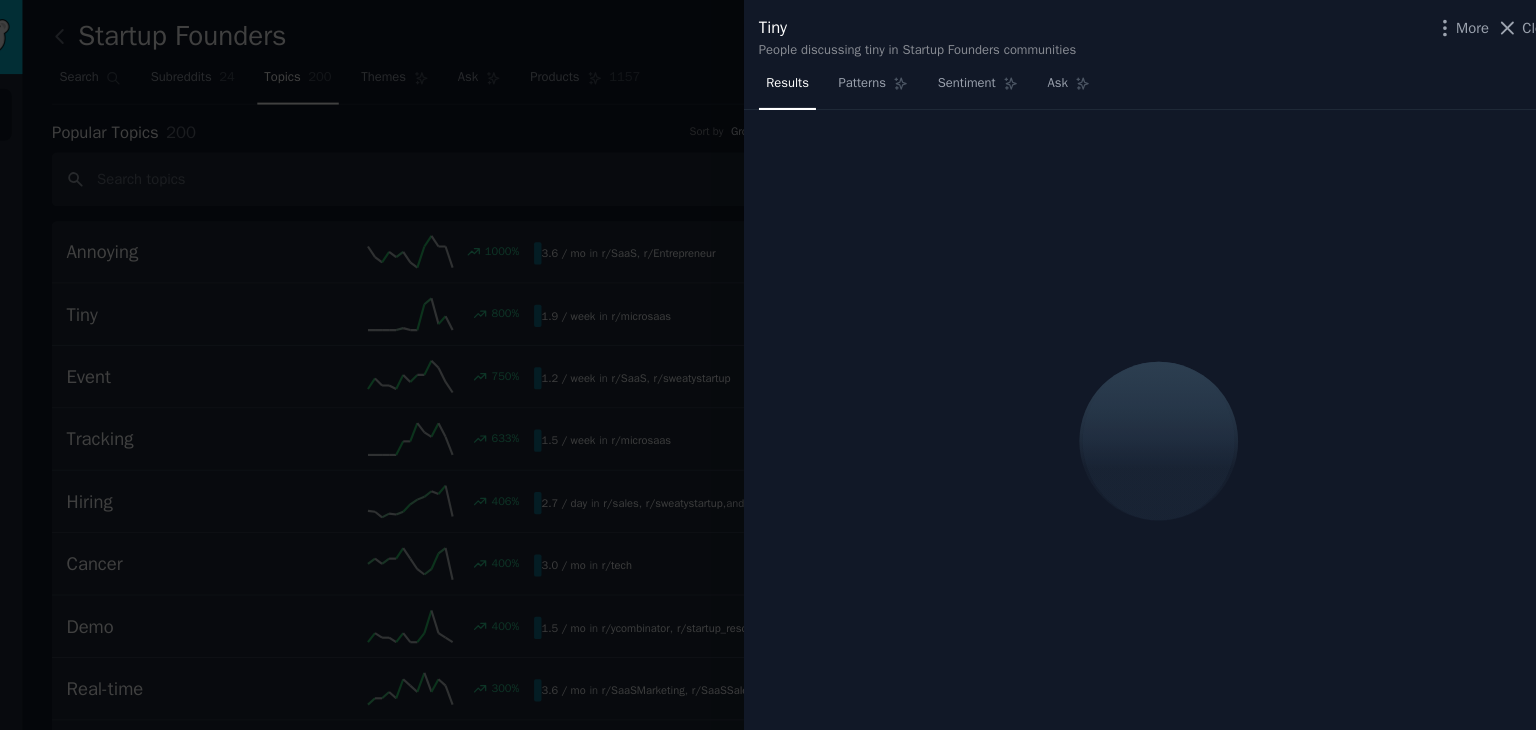click at bounding box center (768, 365) 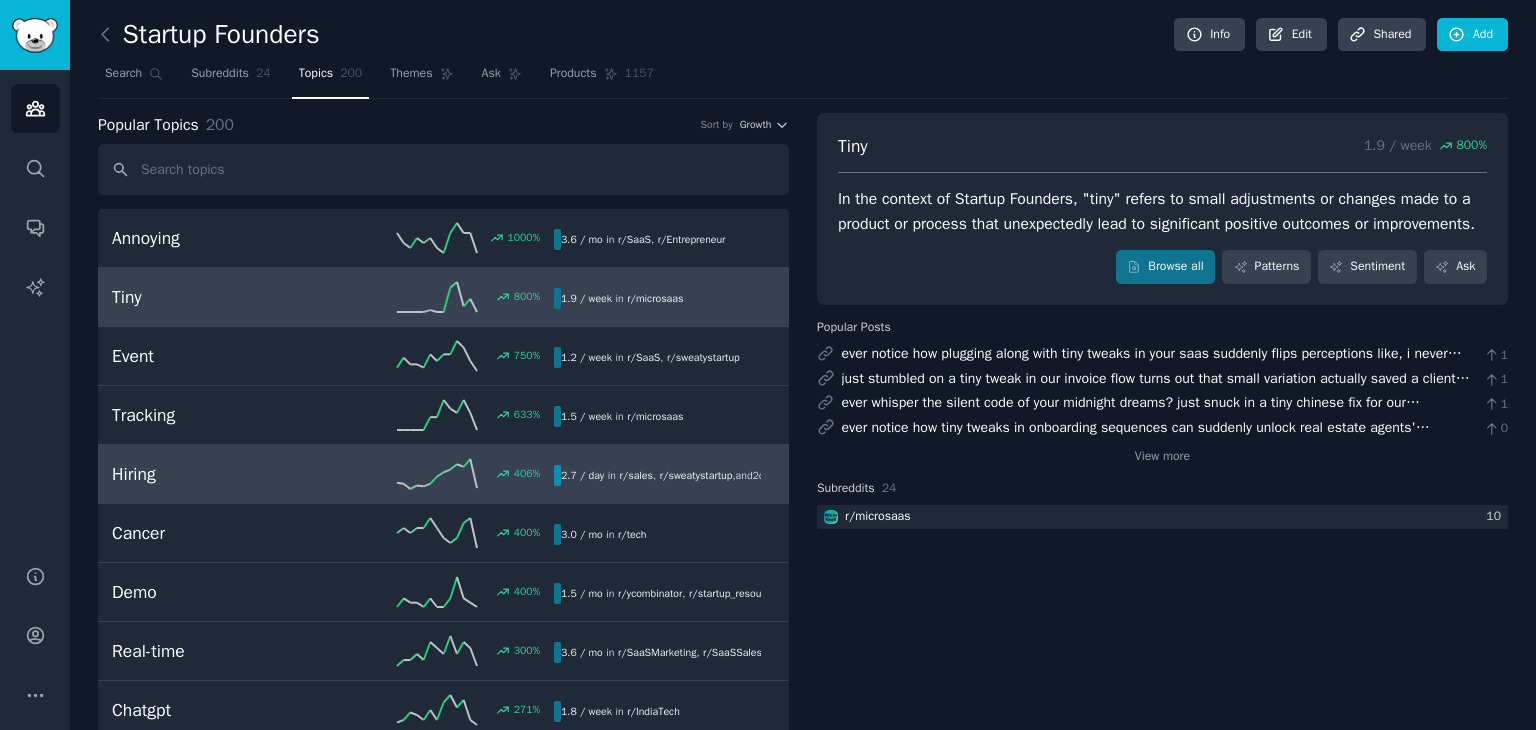 click on "[NUMBER] %" at bounding box center (443, 474) 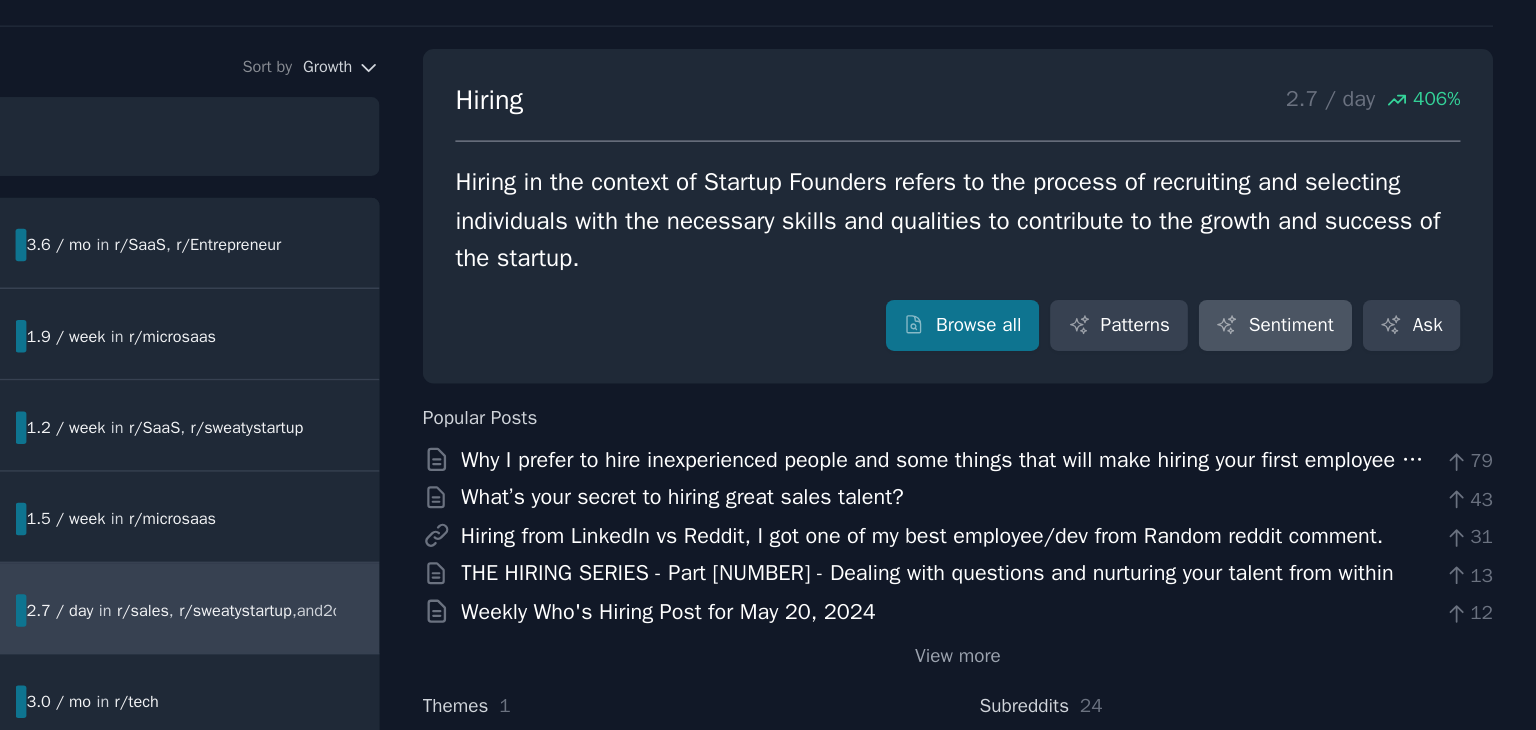 scroll, scrollTop: 0, scrollLeft: 0, axis: both 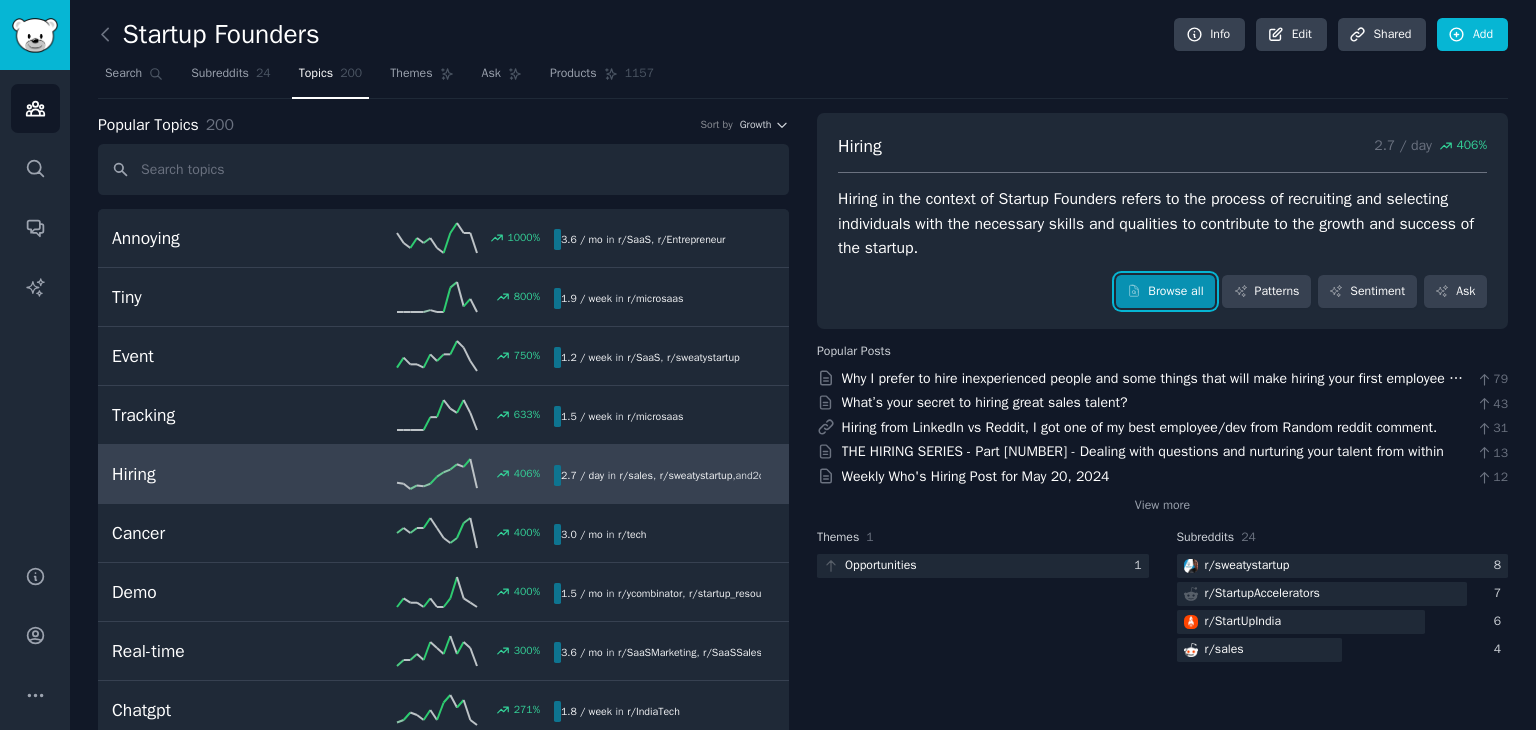 click on "Browse all" at bounding box center [1165, 292] 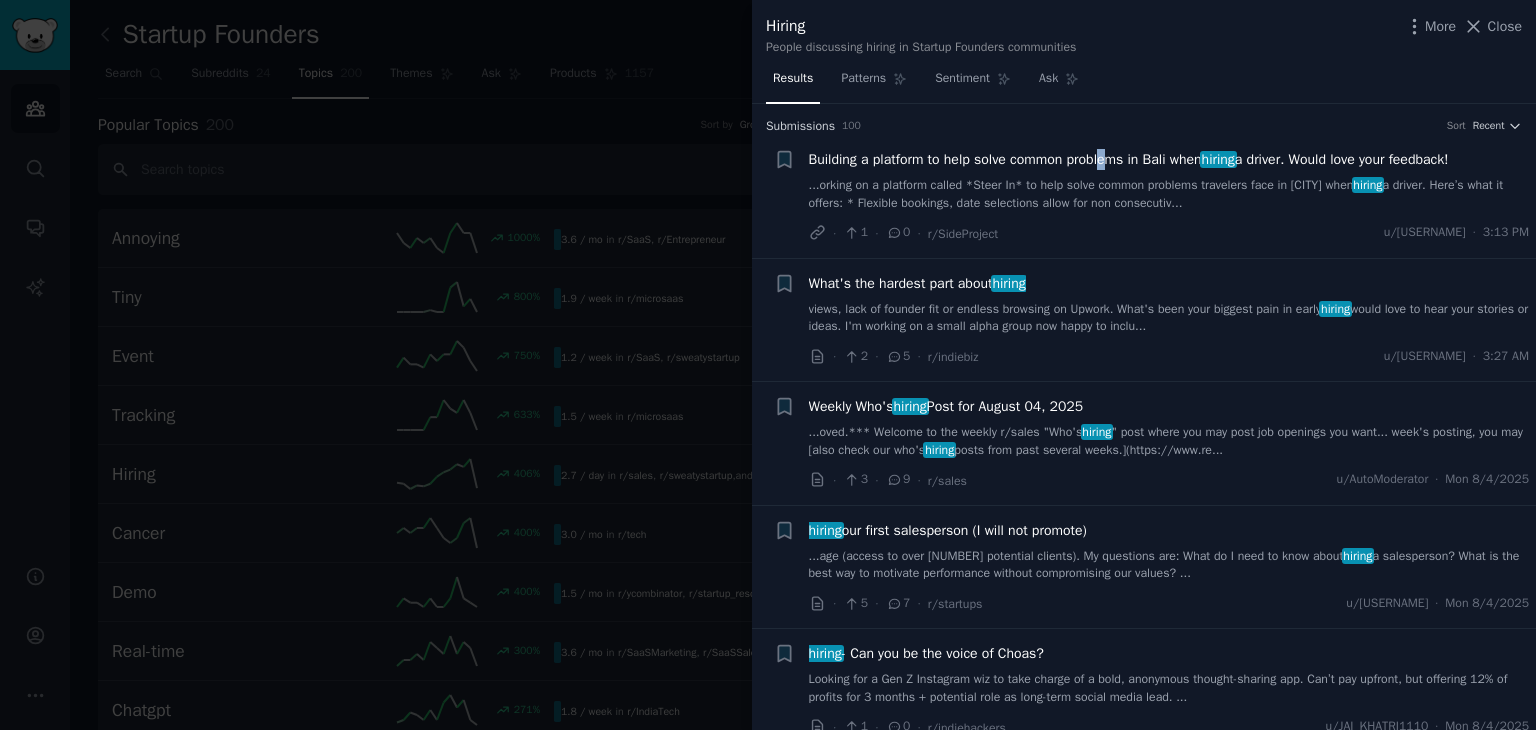 drag, startPoint x: 1123, startPoint y: 147, endPoint x: 1116, endPoint y: 164, distance: 18.384777 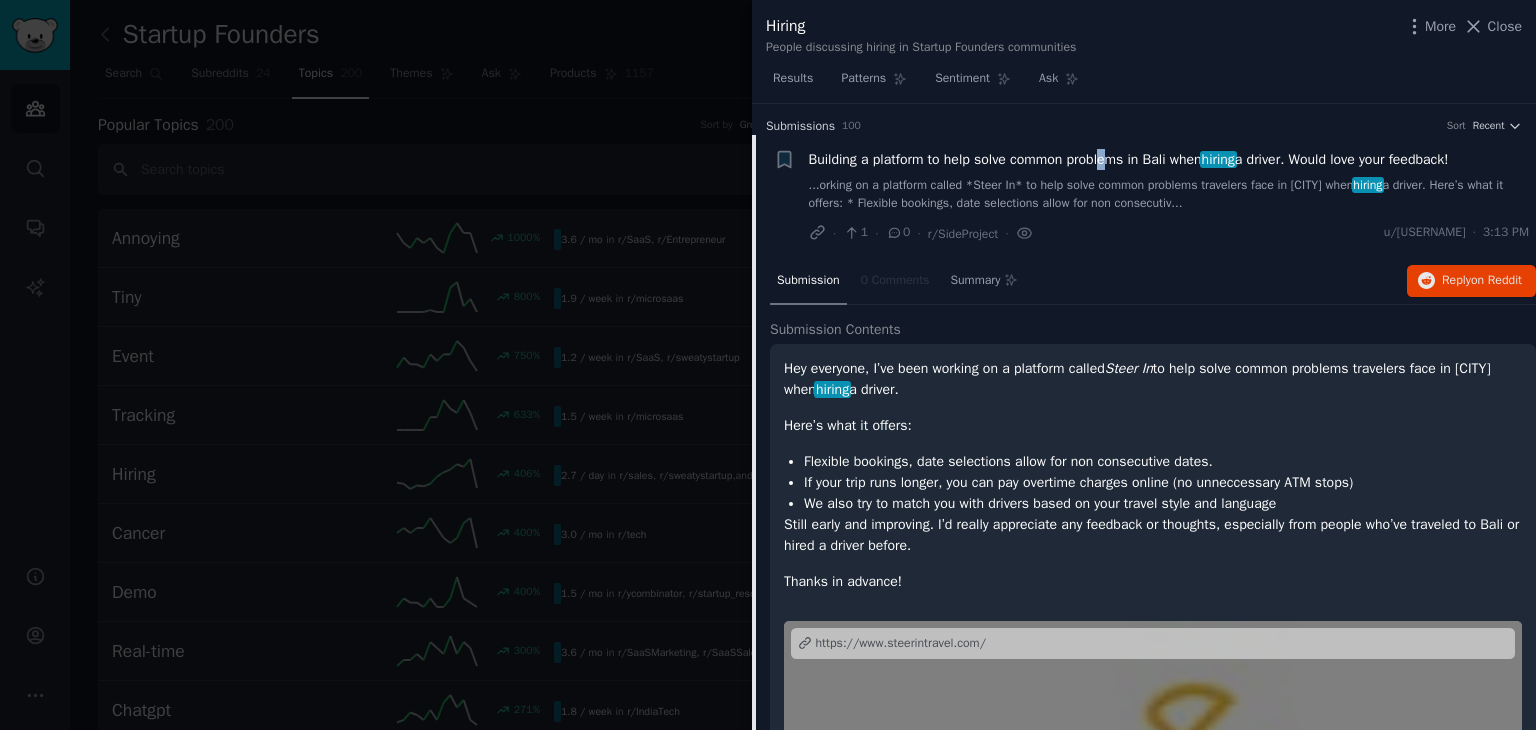 scroll, scrollTop: 31, scrollLeft: 0, axis: vertical 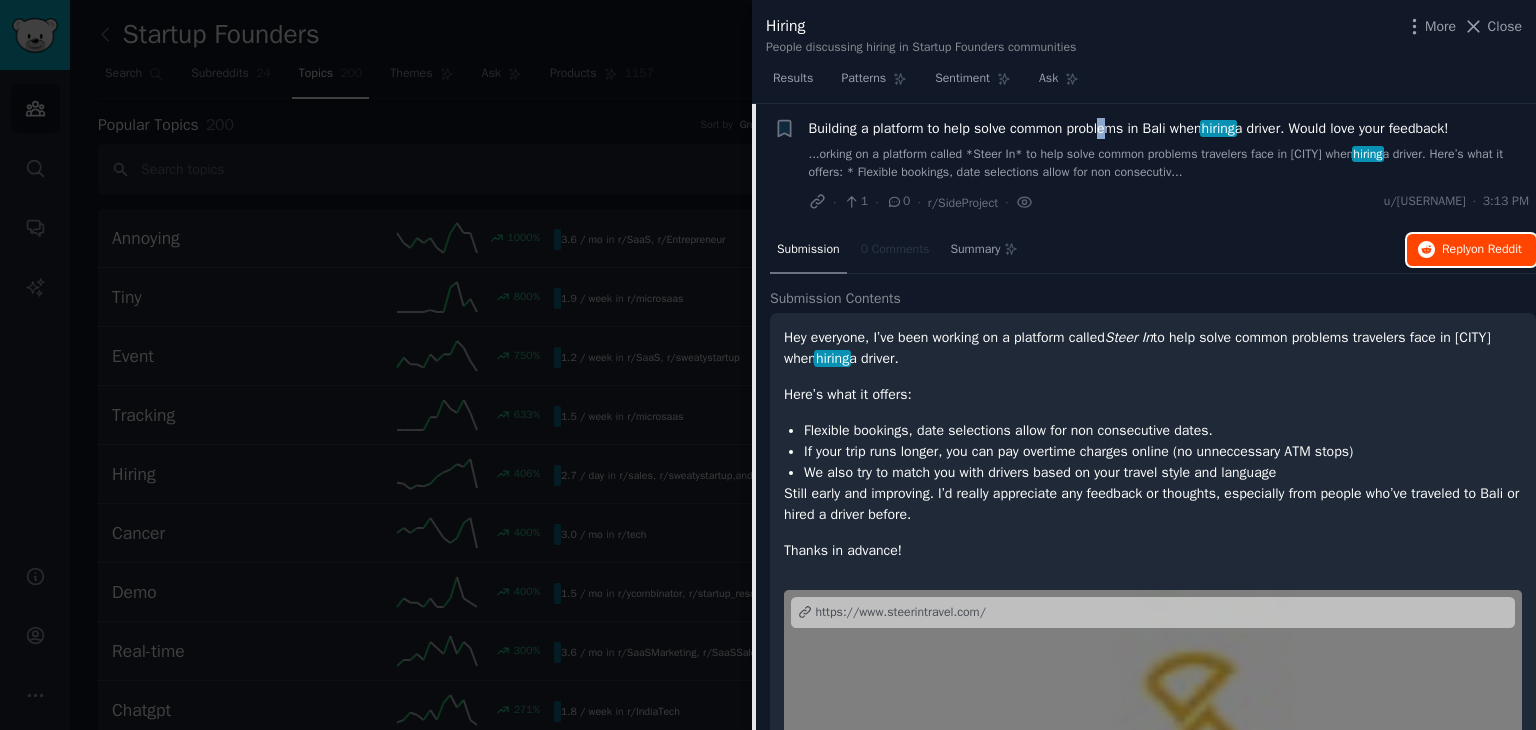 click on "Reply  on Reddit" at bounding box center [1471, 250] 